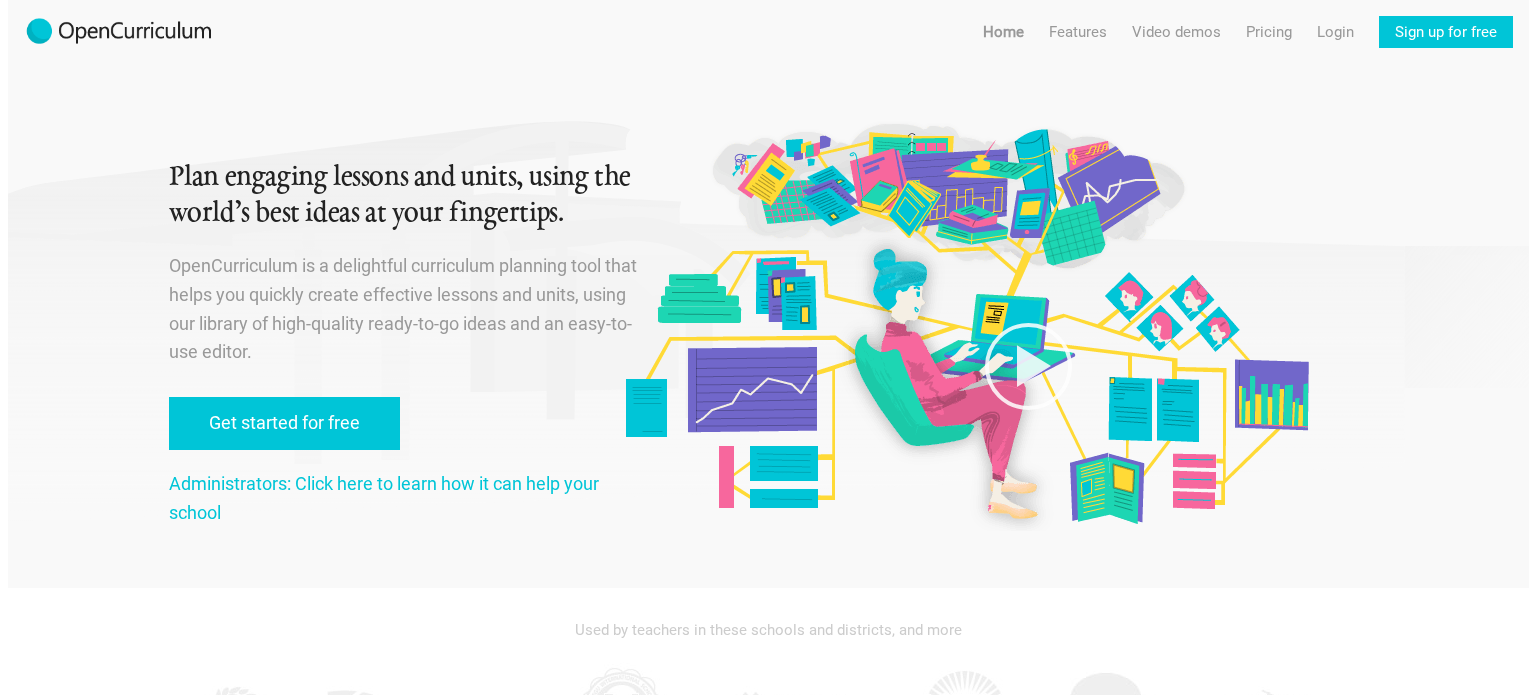 scroll, scrollTop: 0, scrollLeft: 0, axis: both 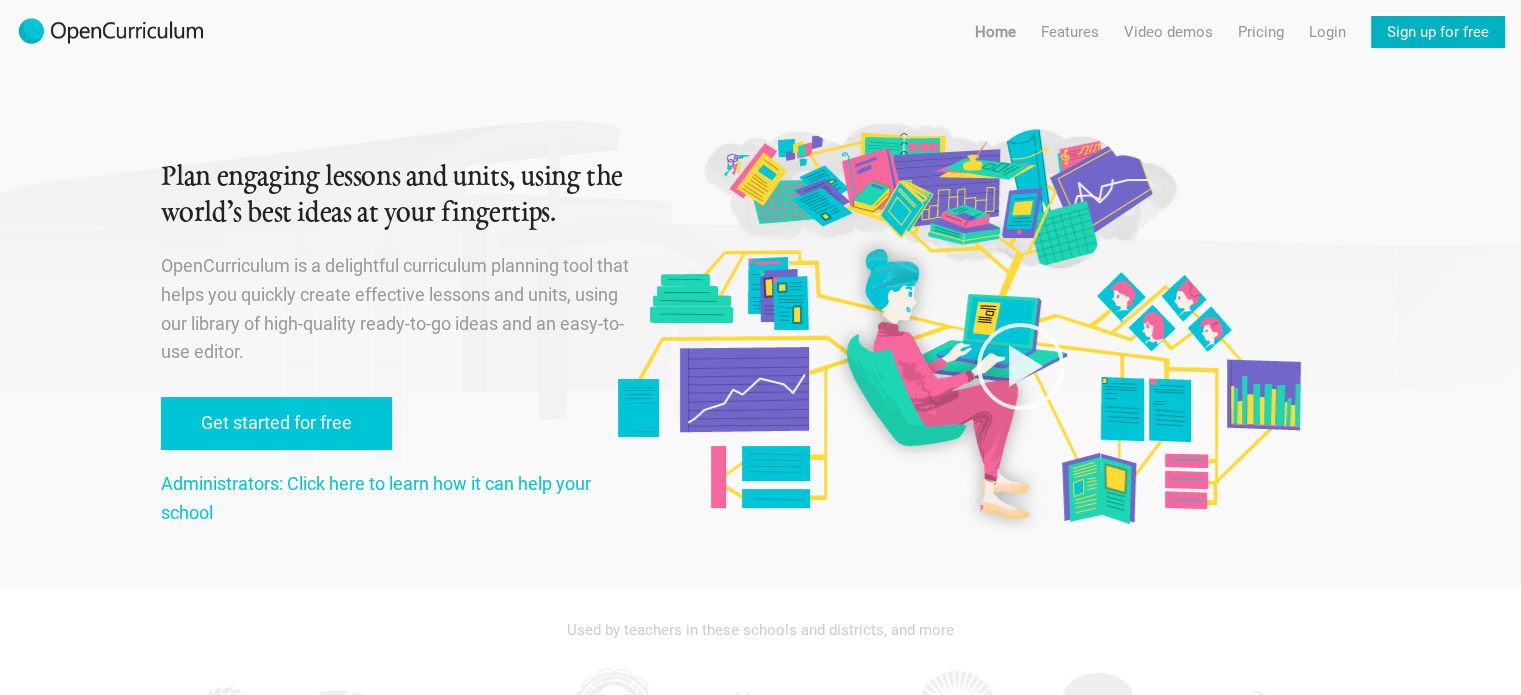 click on "Sign up for free" at bounding box center [1438, 32] 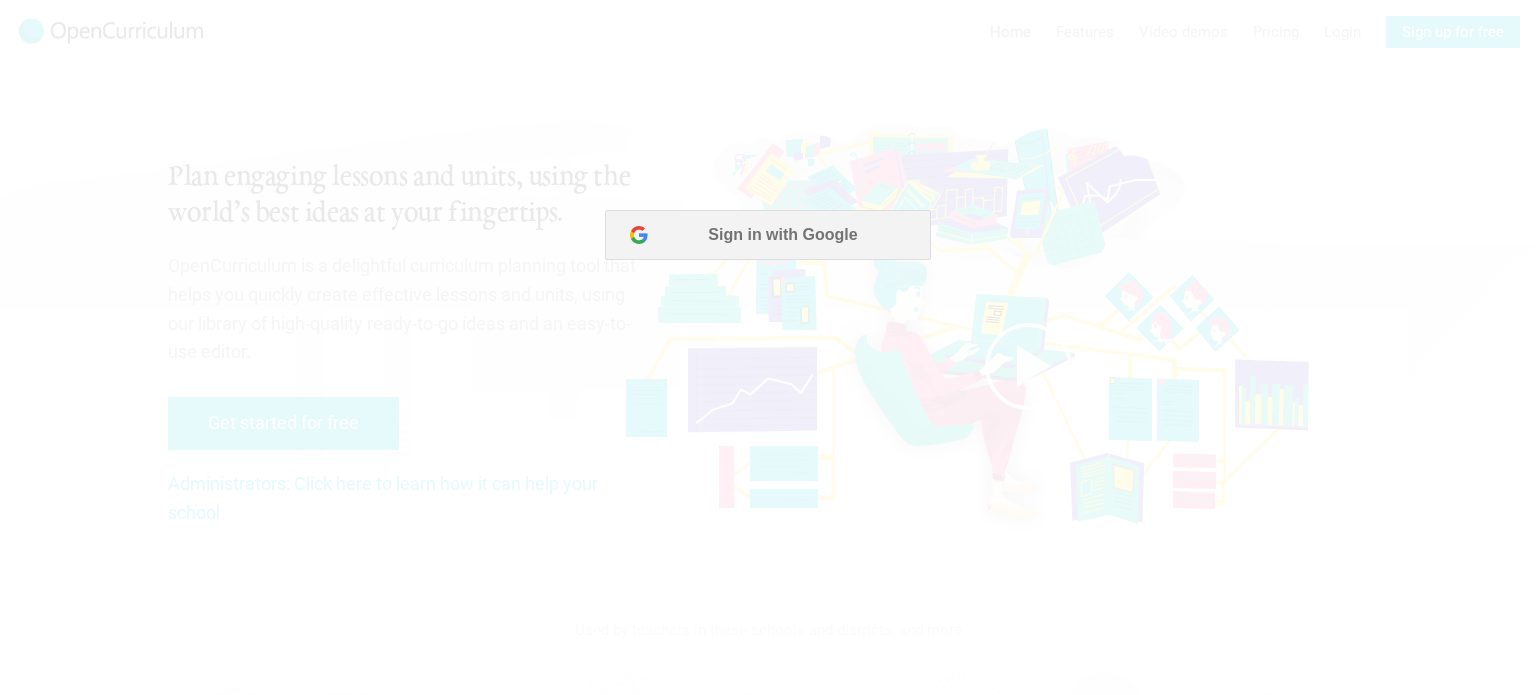 scroll, scrollTop: 0, scrollLeft: 0, axis: both 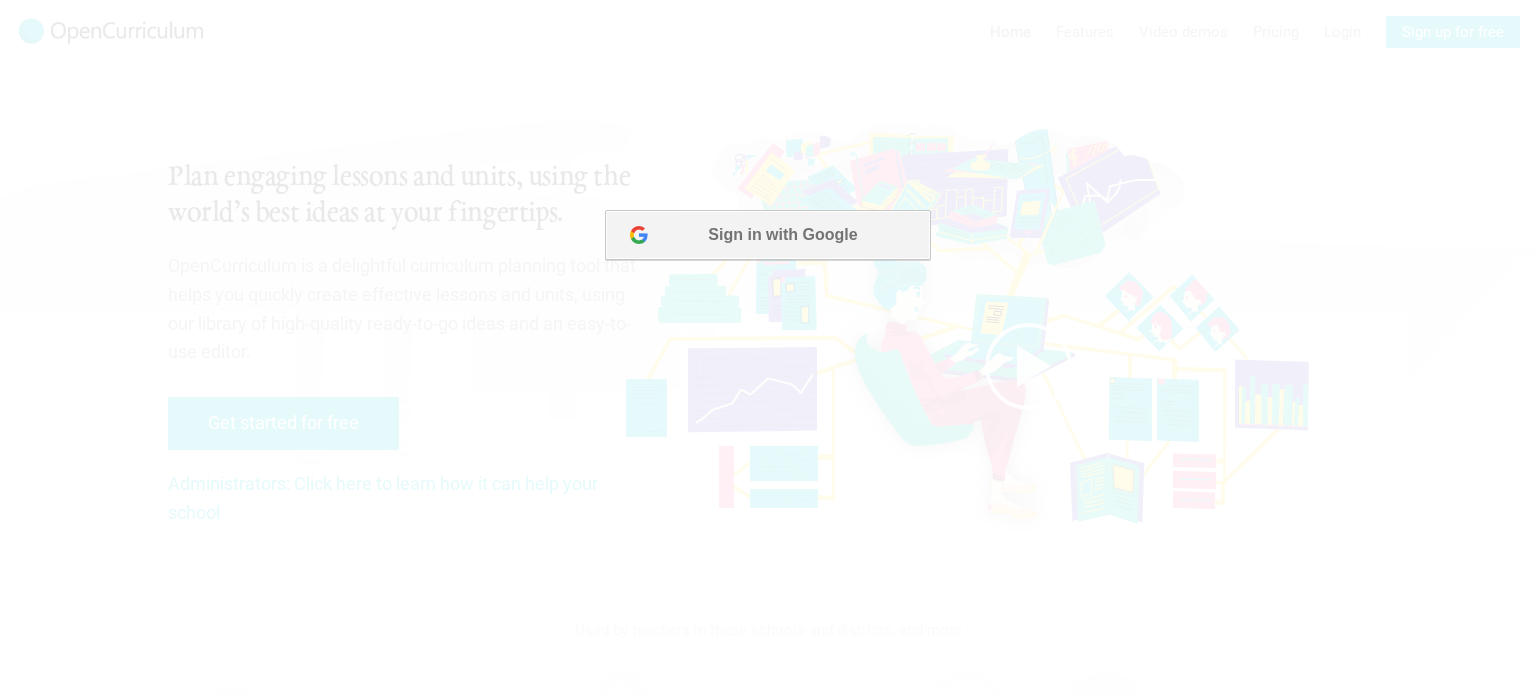 click on "Sign in with Google" at bounding box center [767, 235] 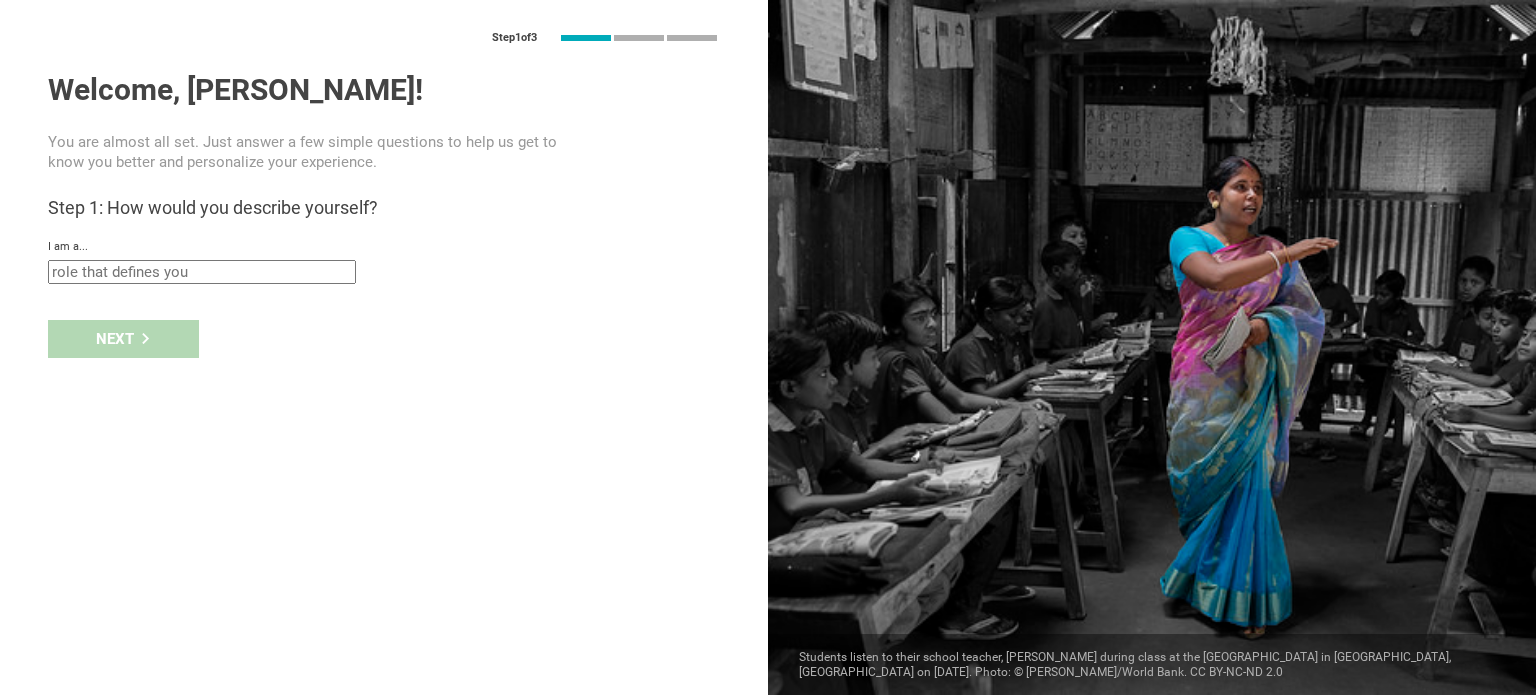 click at bounding box center [202, 272] 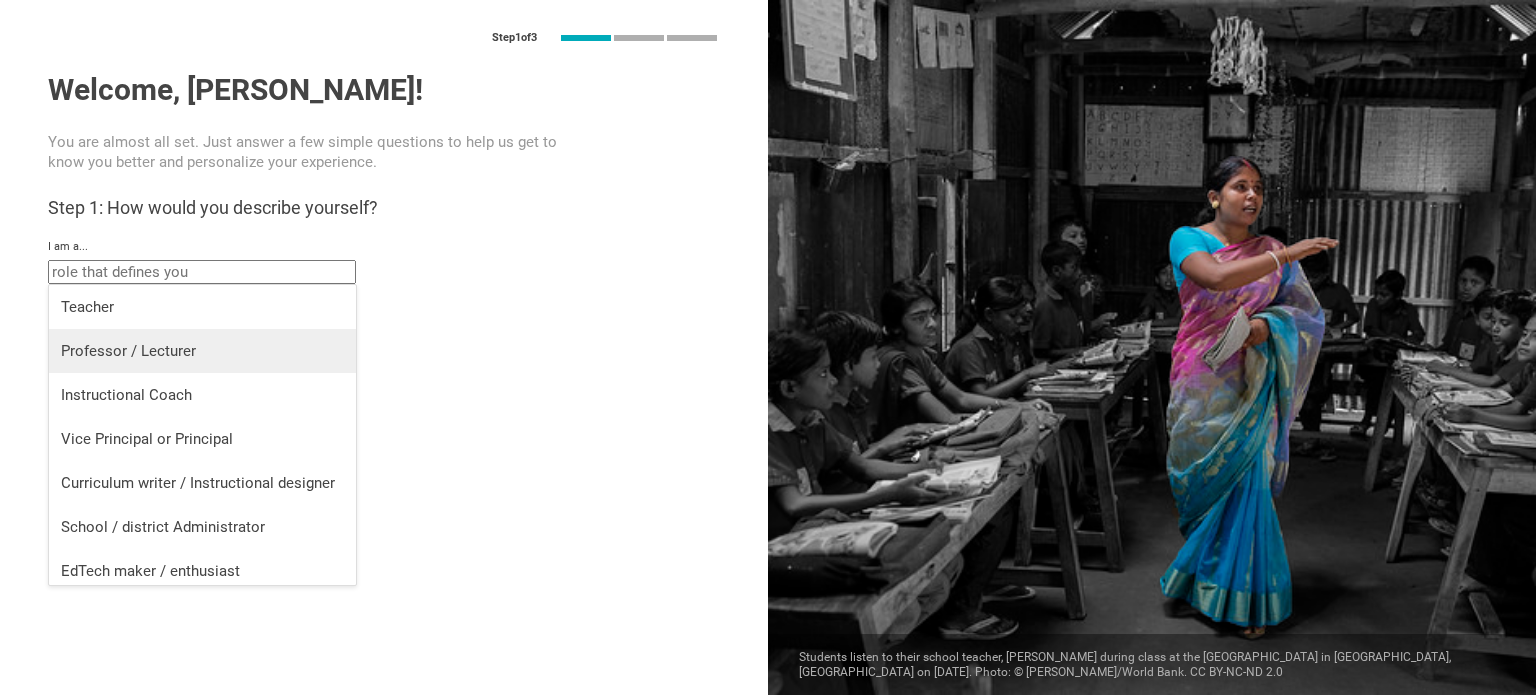 click on "Professor / Lecturer" at bounding box center [202, 351] 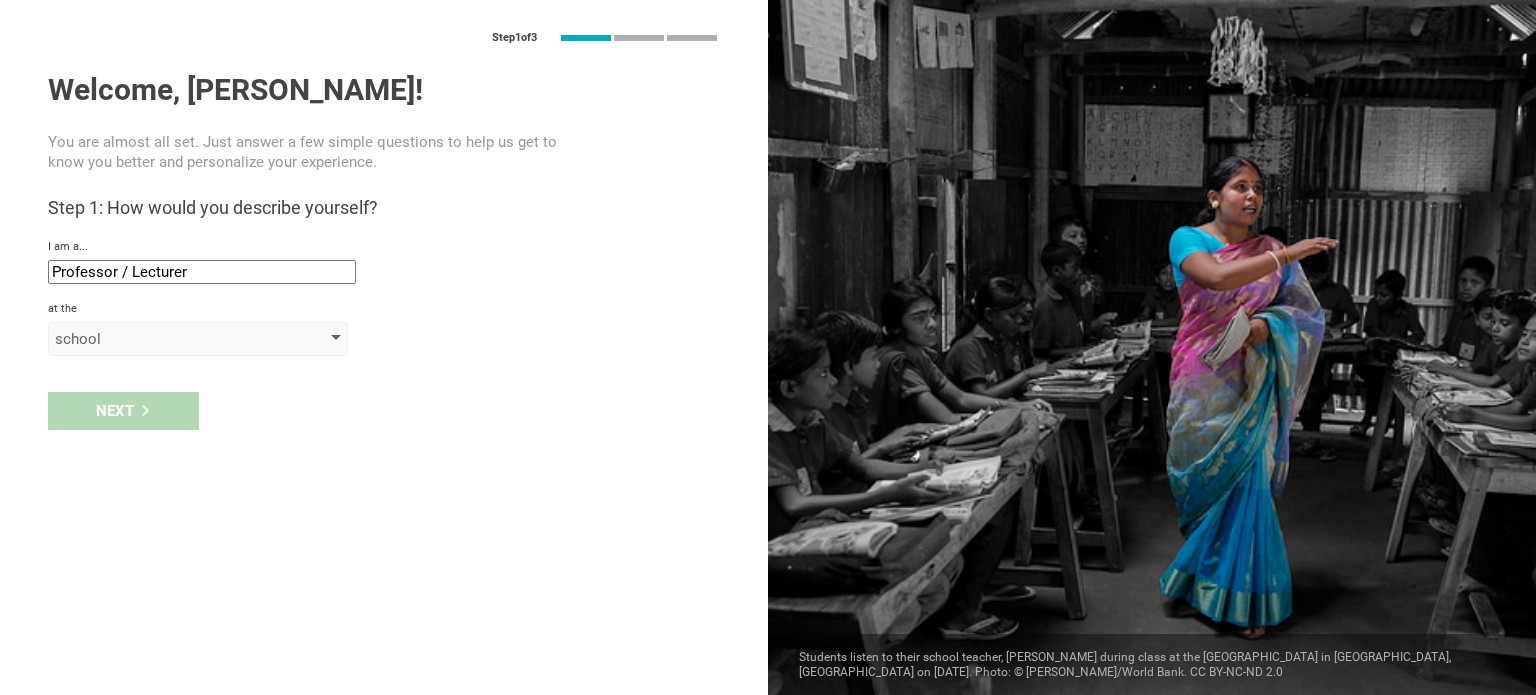 click on "school" at bounding box center [169, 339] 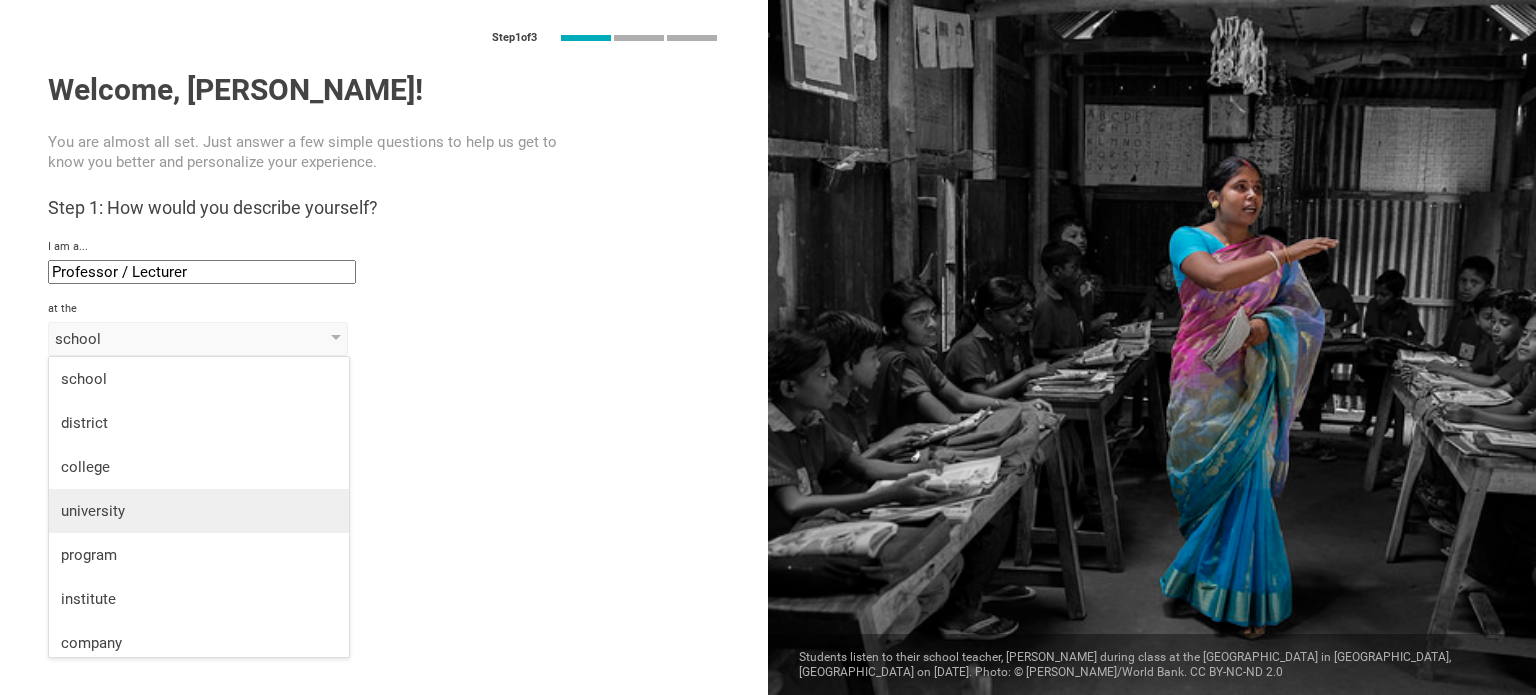 click on "university" at bounding box center [199, 511] 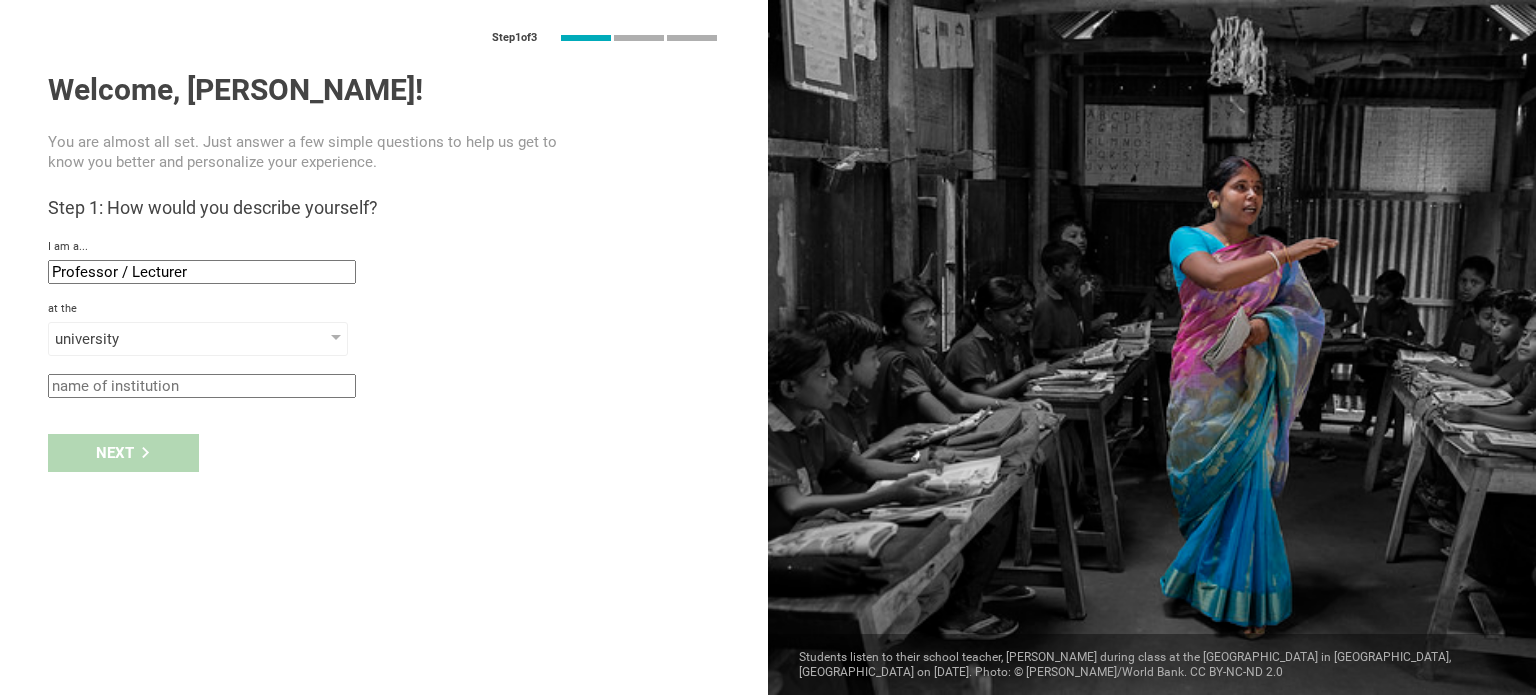 click on "Next" at bounding box center [384, 453] 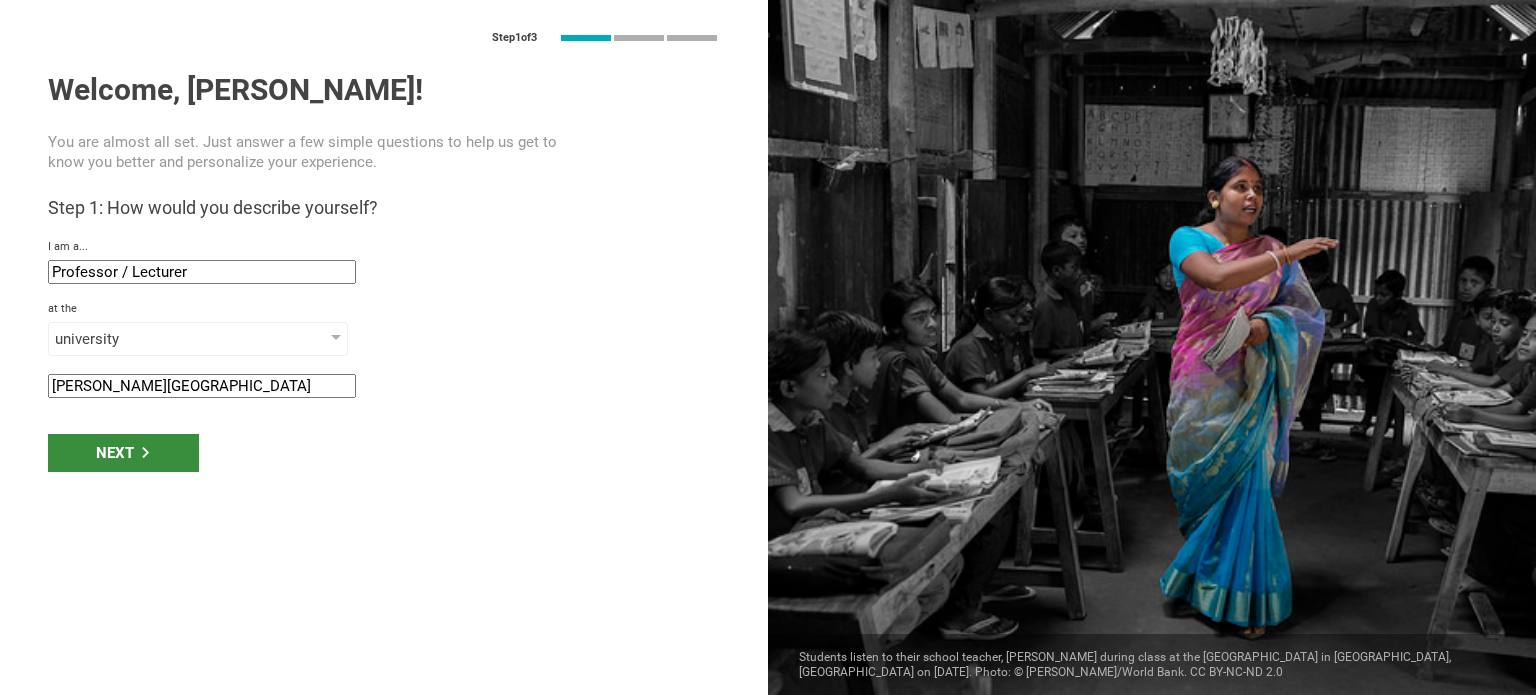 type on "[PERSON_NAME][GEOGRAPHIC_DATA]" 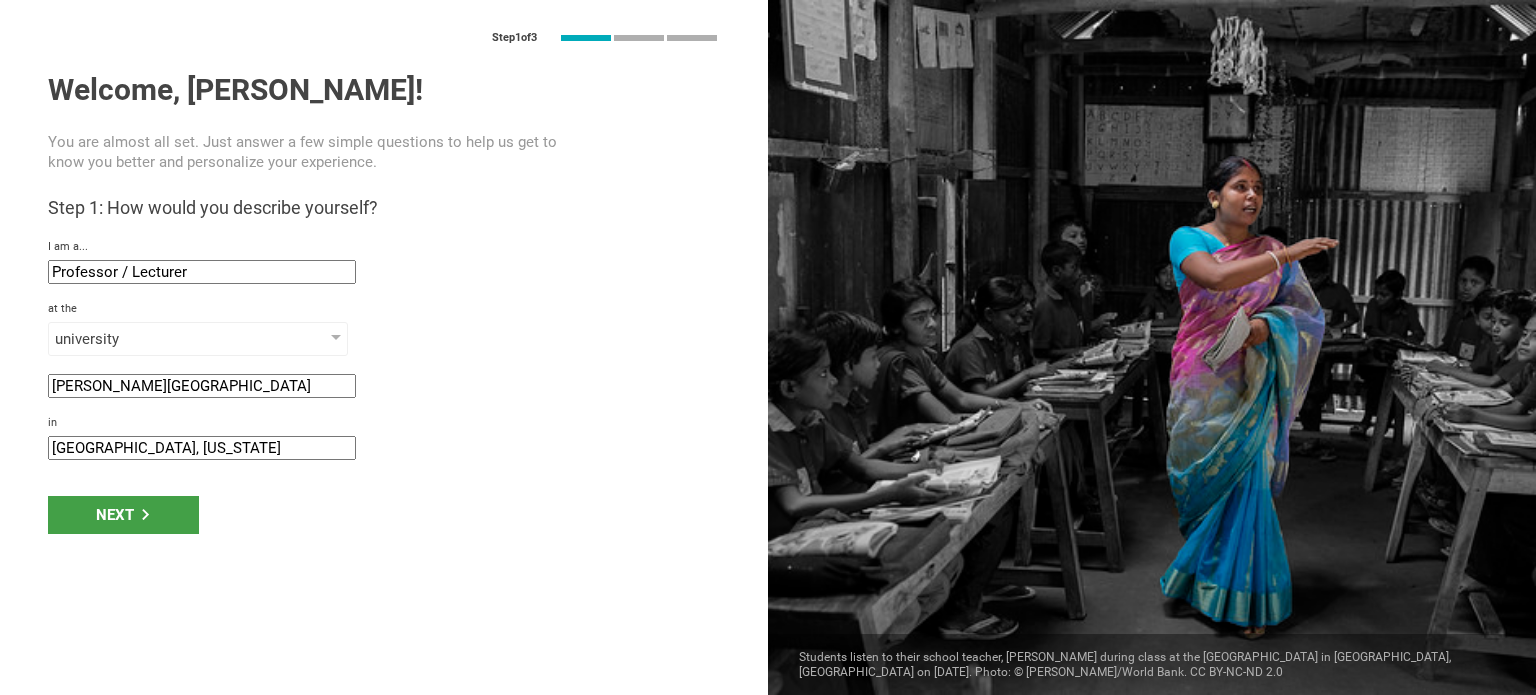 click on "[GEOGRAPHIC_DATA], [US_STATE]" 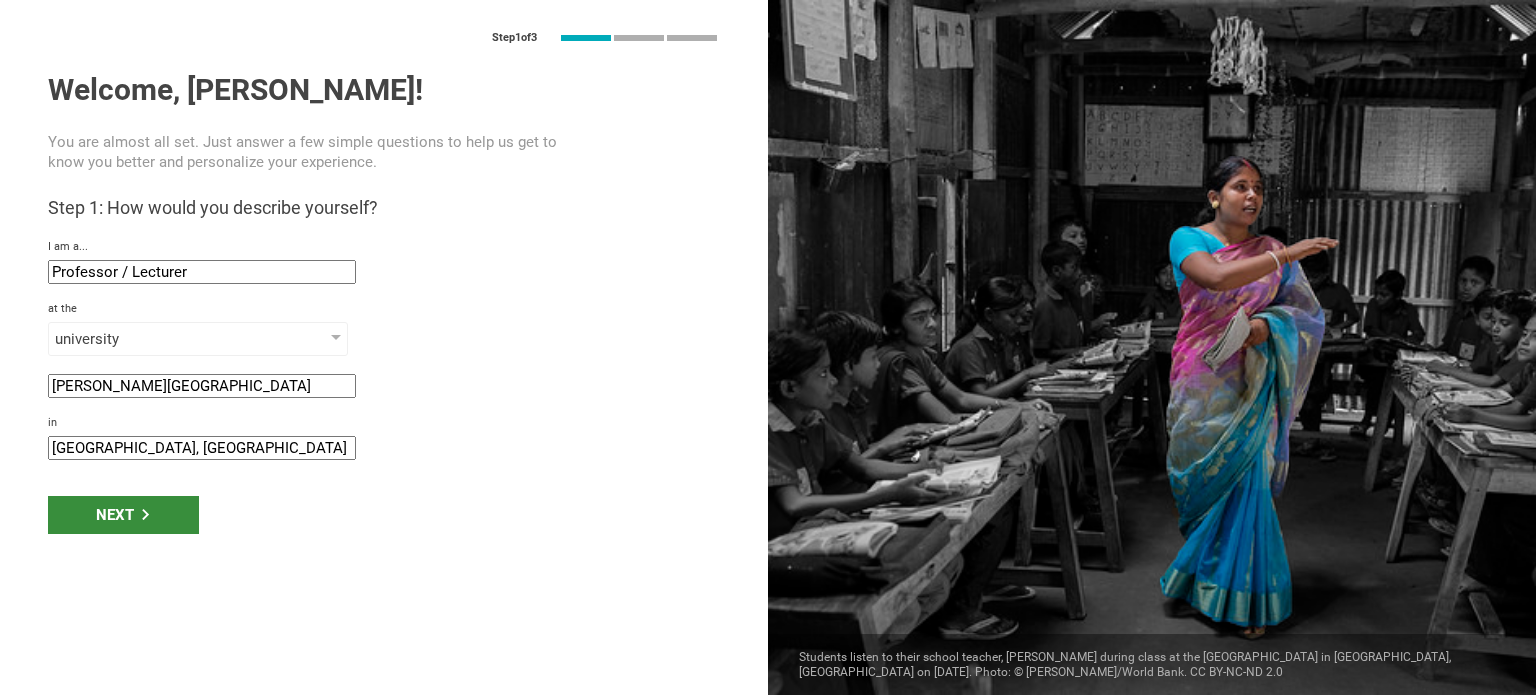 type on "[GEOGRAPHIC_DATA], [GEOGRAPHIC_DATA]" 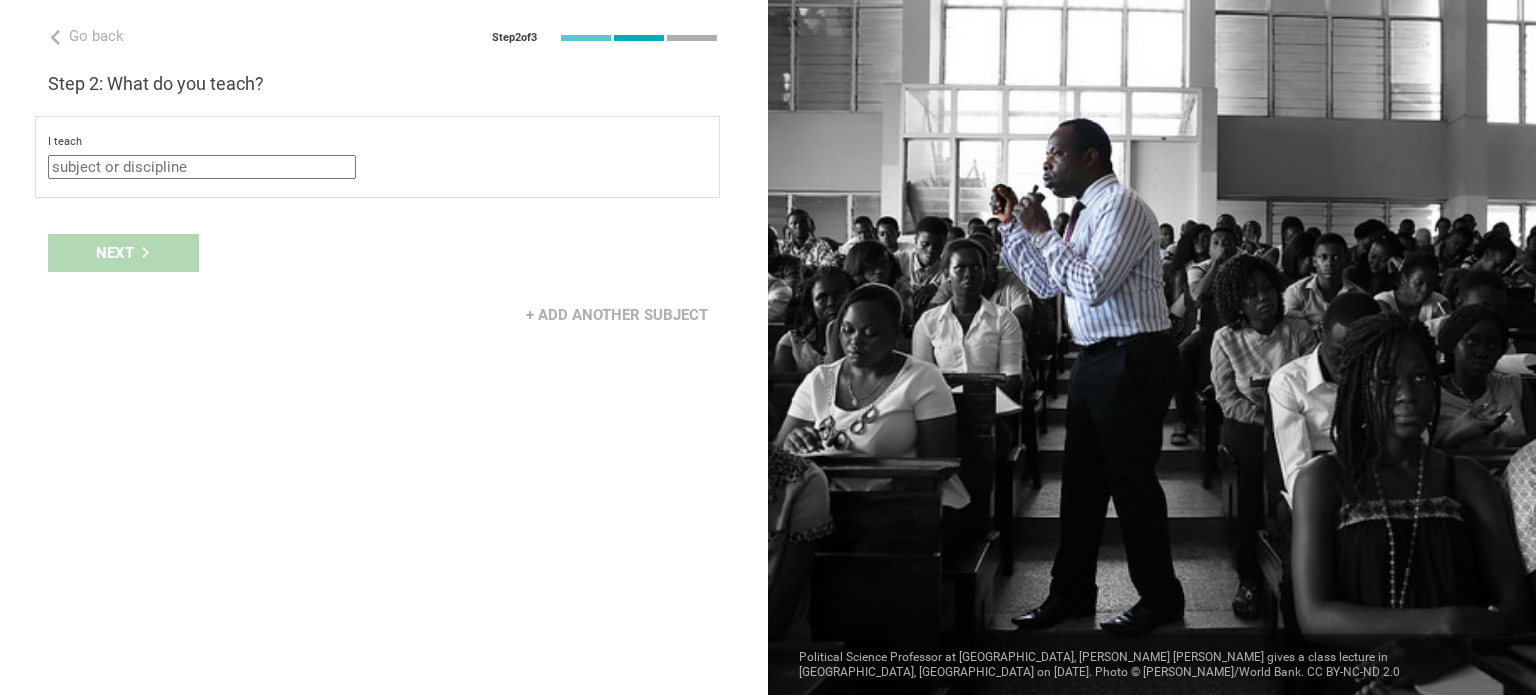 click at bounding box center [202, 167] 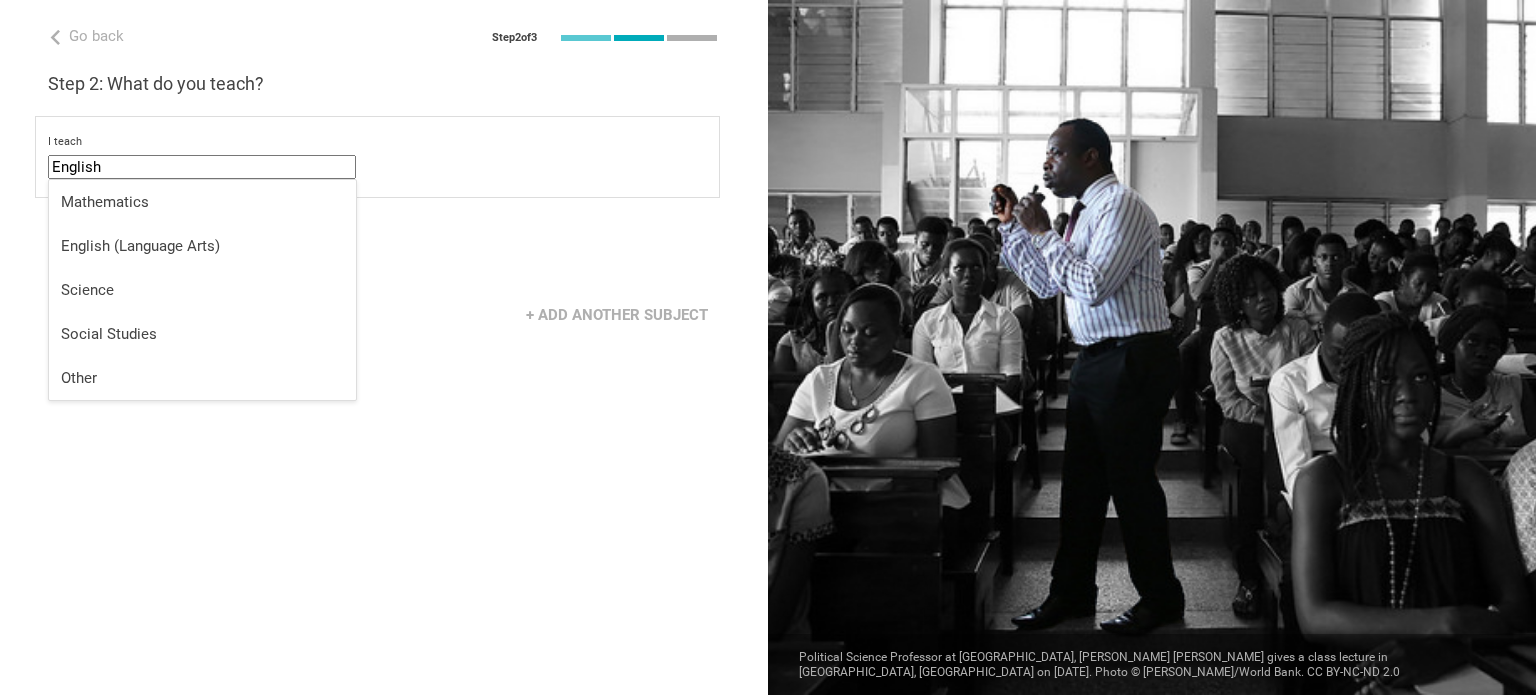 click on "Go back Step  2  of  3 Welcome, [PERSON_NAME]! You are almost all set. Just answer a few simple questions to help us get to know you better and personalize your experience. Step 1: How would you describe yourself? I am a... Professor / Lecturer Teacher Professor / Lecturer Instructional Coach Vice Principal or Principal Curriculum writer / Instructional designer School / district Administrator EdTech maker / enthusiast at the [GEOGRAPHIC_DATA] program institute company organization [PERSON_NAME][GEOGRAPHIC_DATA] in [GEOGRAPHIC_DATA], [GEOGRAPHIC_DATA] Step 2: What do you teach? I teach English Mathematics English (Language Arts) Science Social Studies Other select from specific areas to the students of Grade Grade Class Year Level Standard select from grades 1 2 3 4 5 6 7 8 9 10 11 12 13 When describing my students, I would say that select from all phrases that apply there are students of various level of skill there are a few that perform well, but the rest are low-achievers they are mostly low-achievers private" at bounding box center (384, 347) 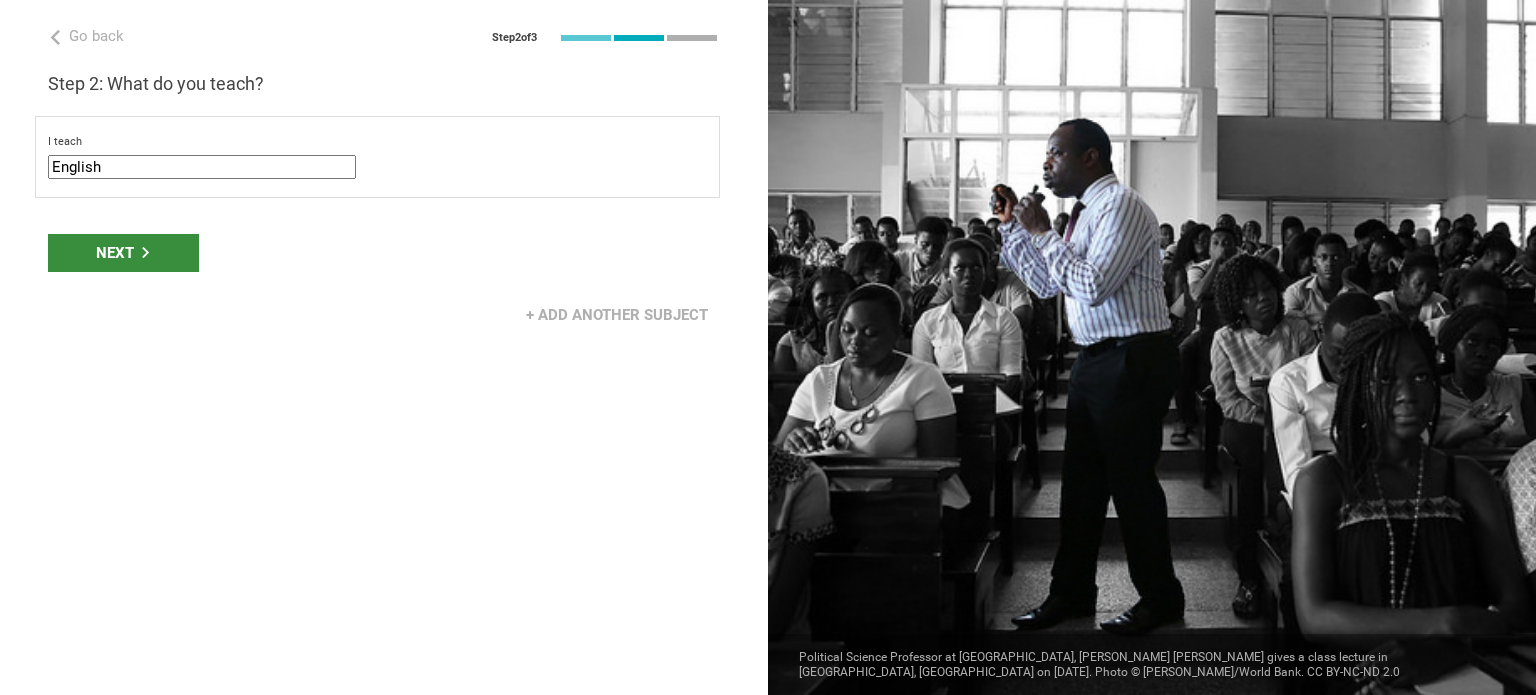 click on "Next" at bounding box center (123, 253) 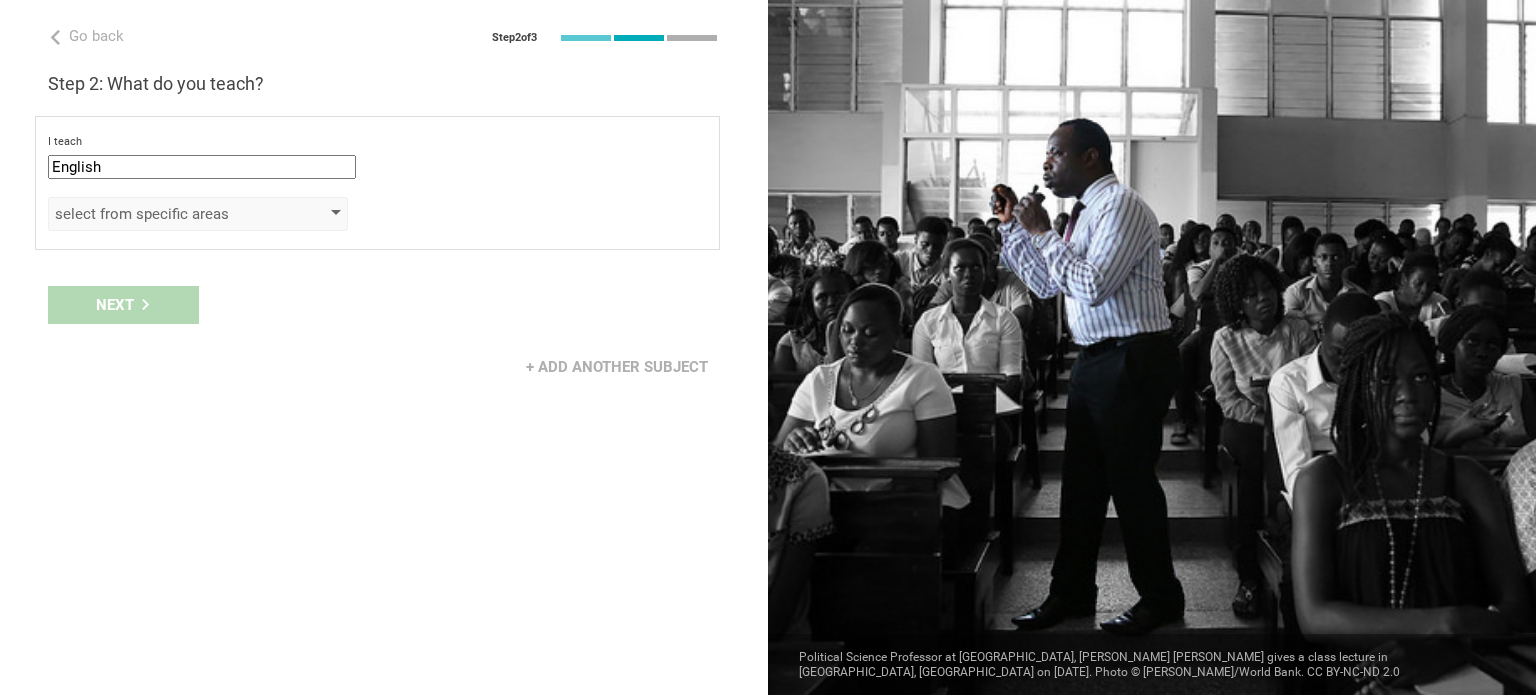 click on "select from specific areas" at bounding box center [169, 214] 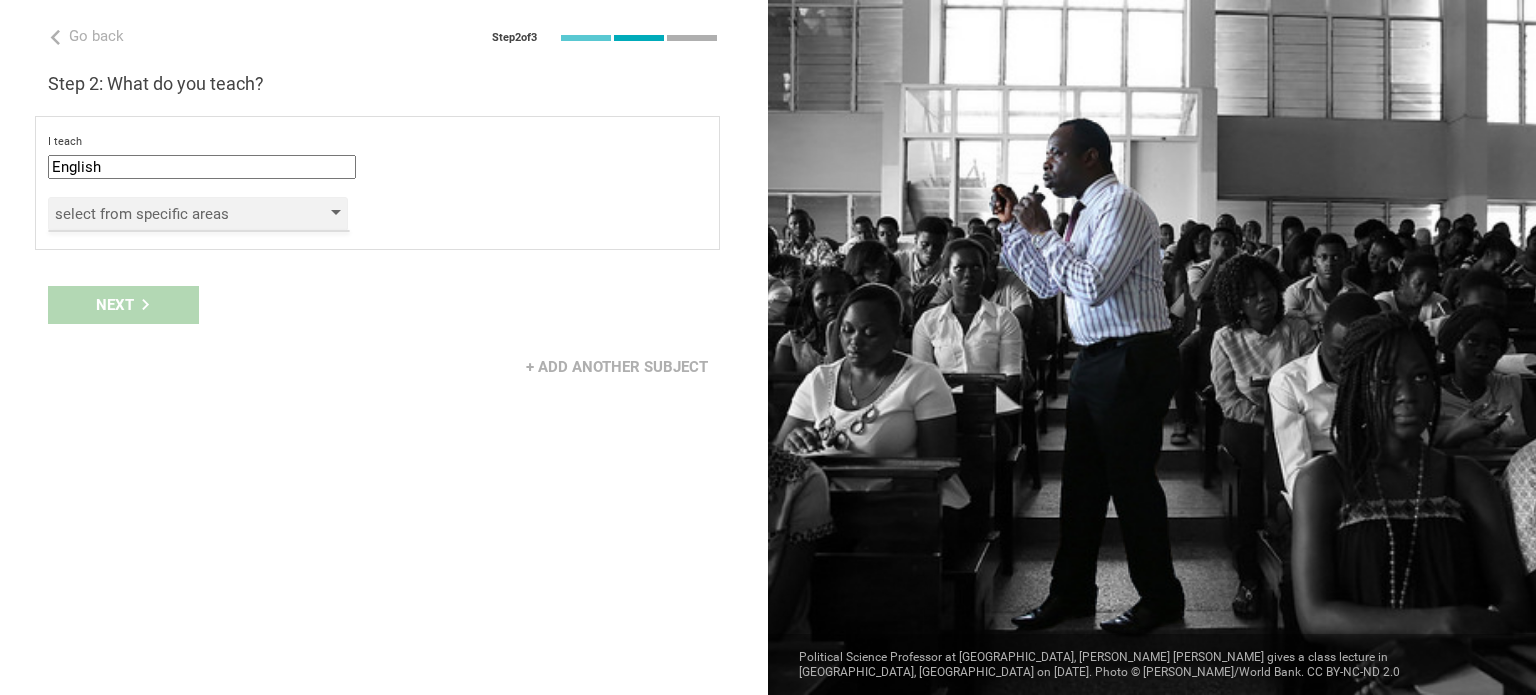 click on "select from specific areas" at bounding box center [198, 214] 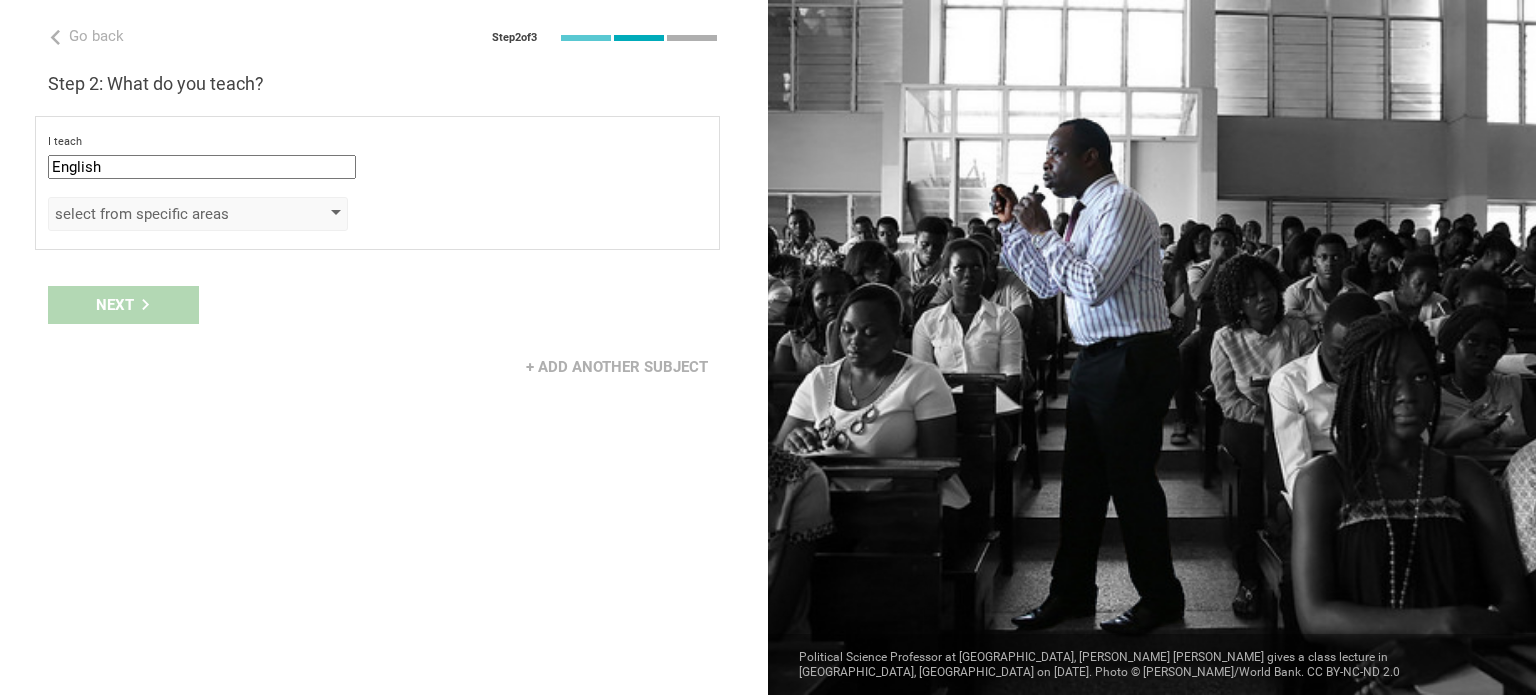 click on "select from specific areas" at bounding box center (198, 214) 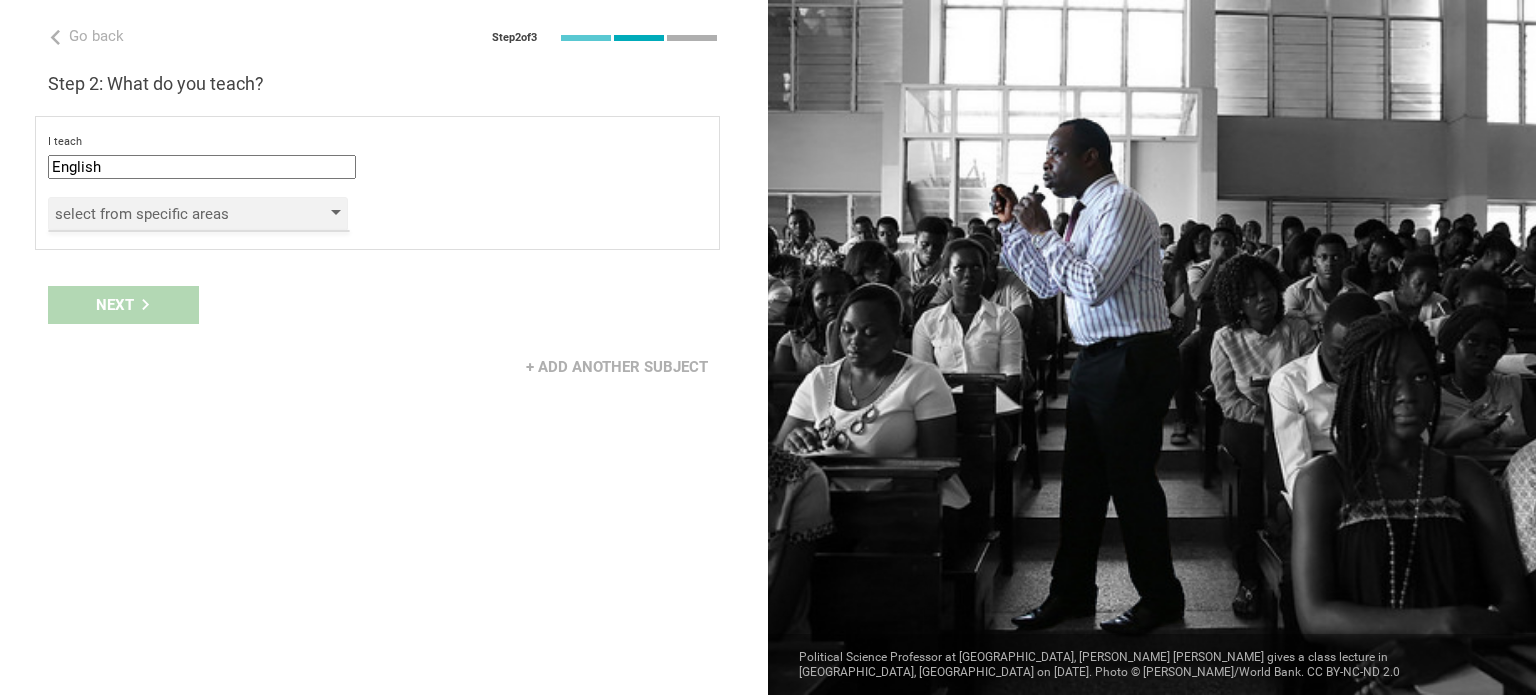 click on "select from specific areas" at bounding box center [169, 214] 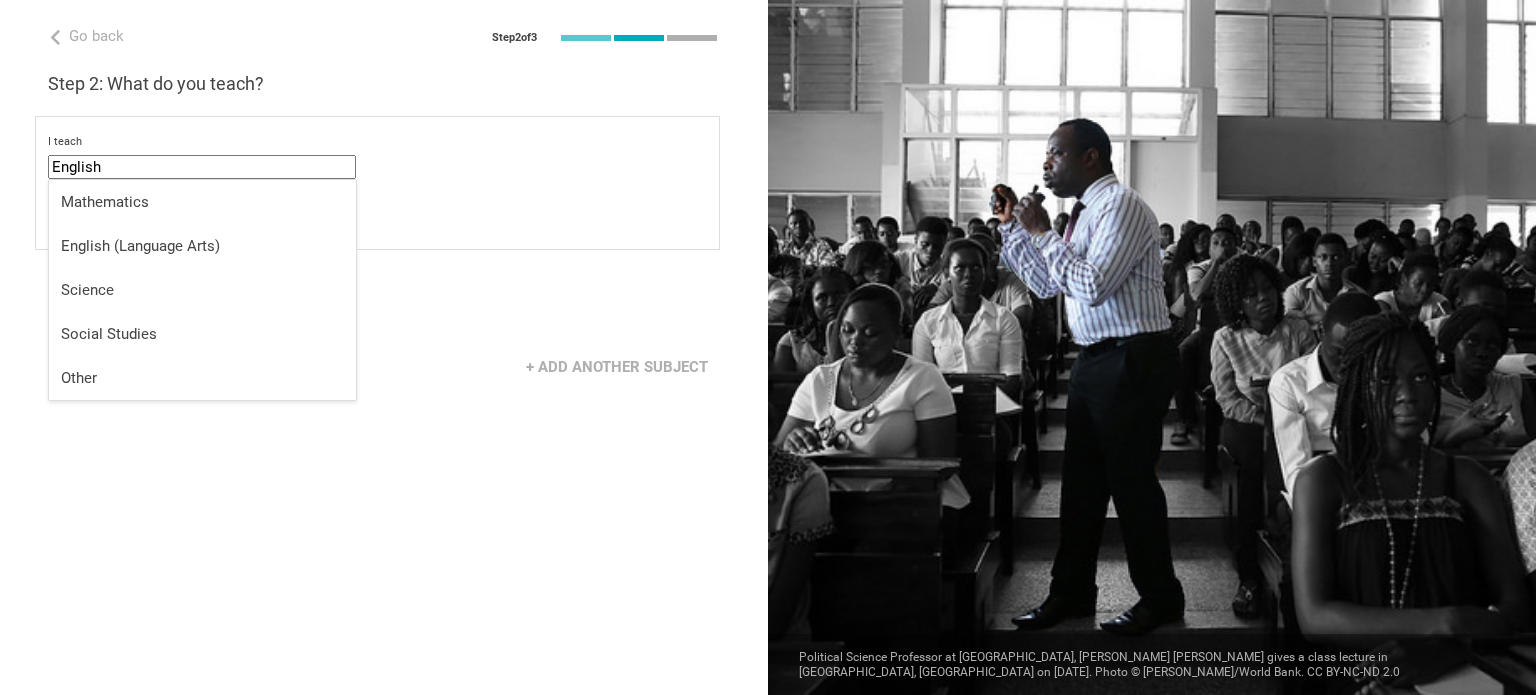click on "English" at bounding box center (202, 167) 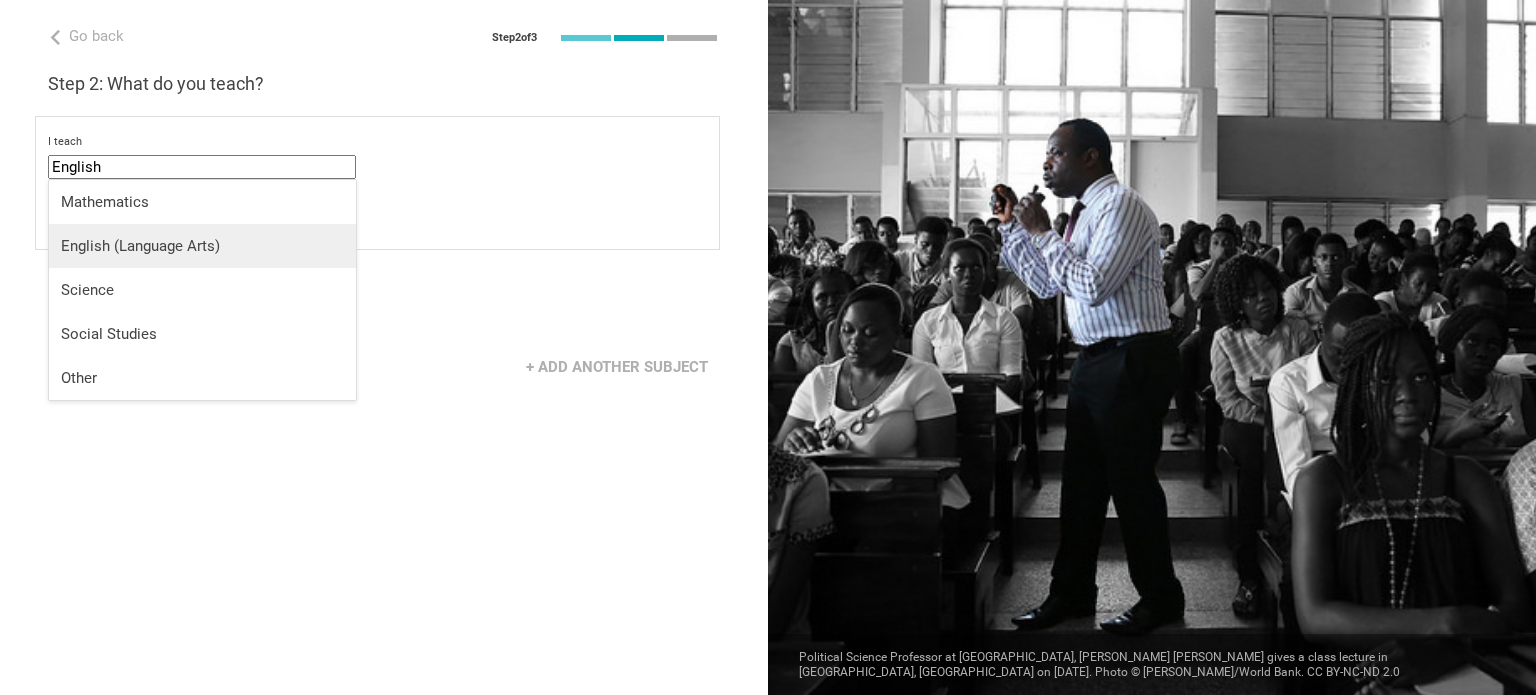 click on "English (Language Arts)" at bounding box center [202, 246] 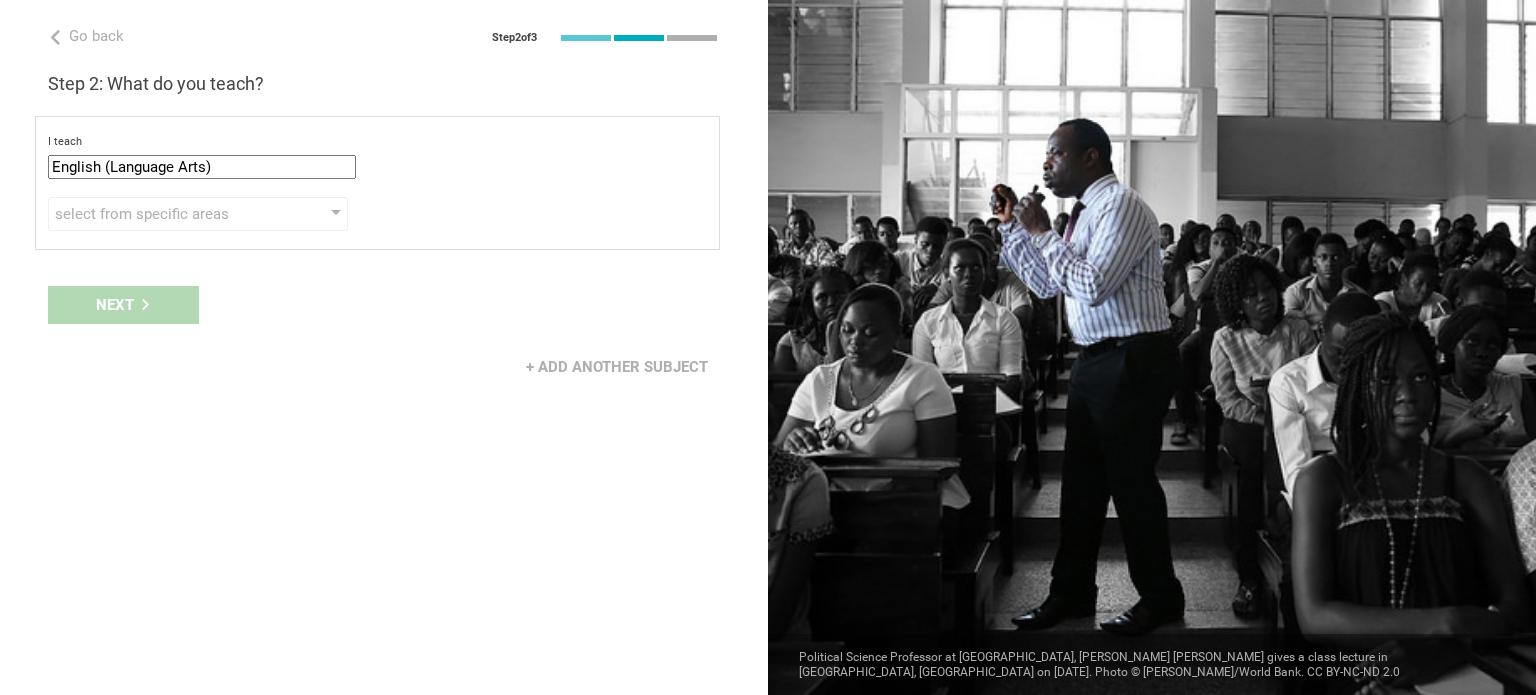 click on "Next" at bounding box center [384, 305] 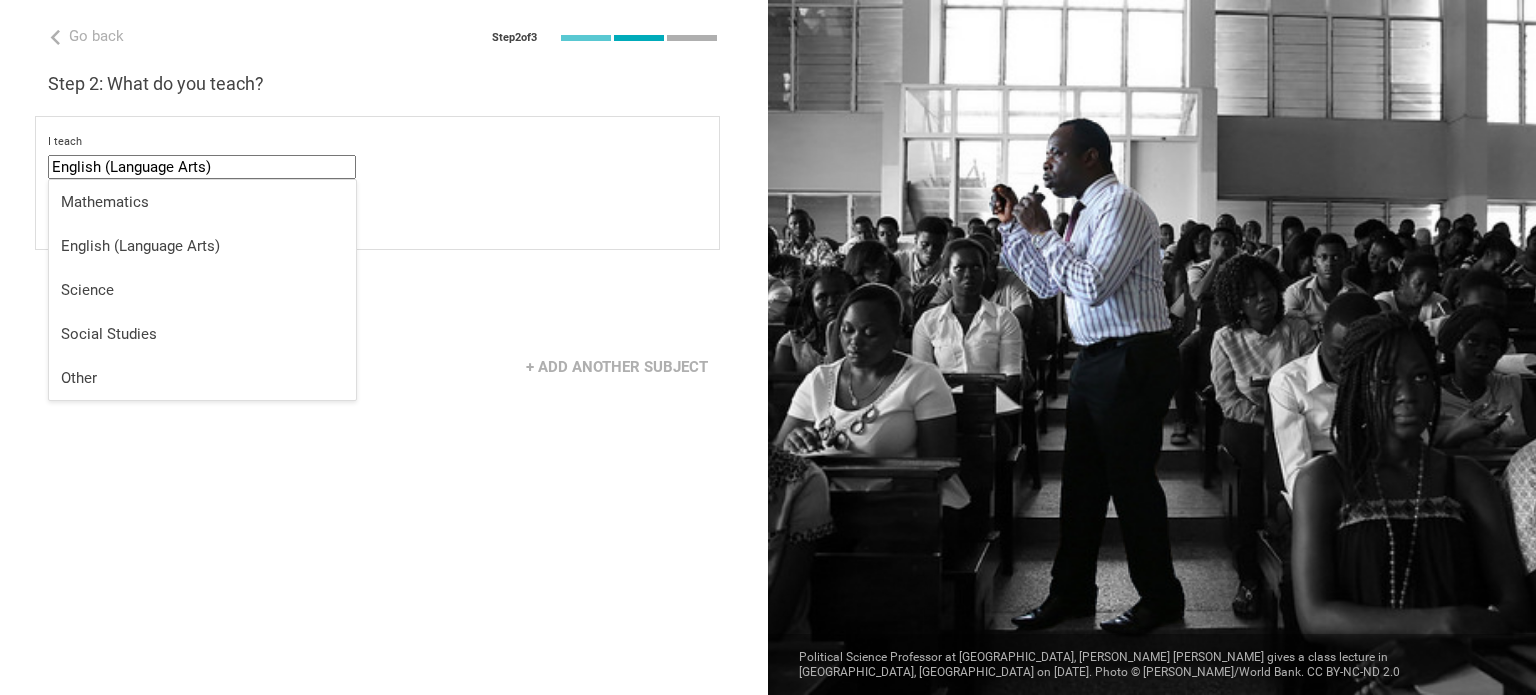 click on "+ Add another subject" at bounding box center [384, 367] 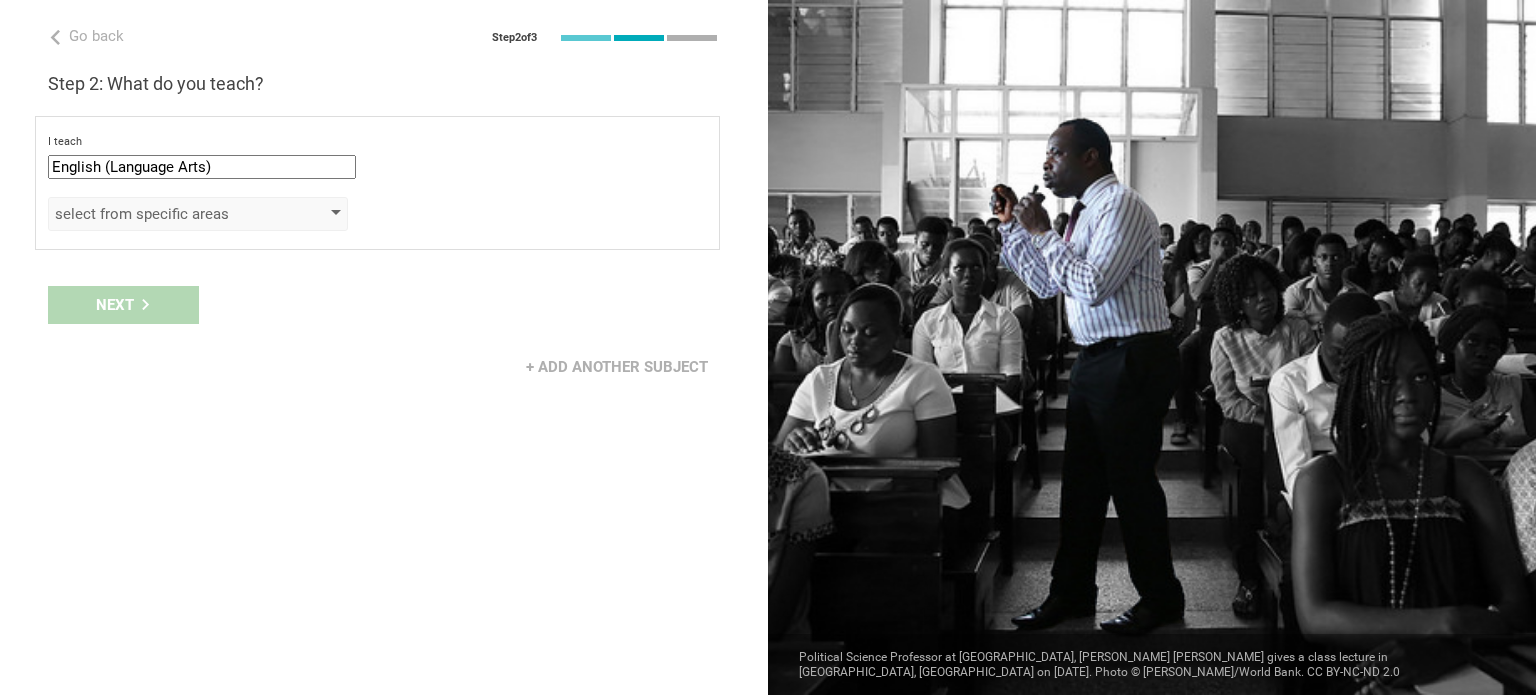 click on "select from specific areas" at bounding box center [169, 214] 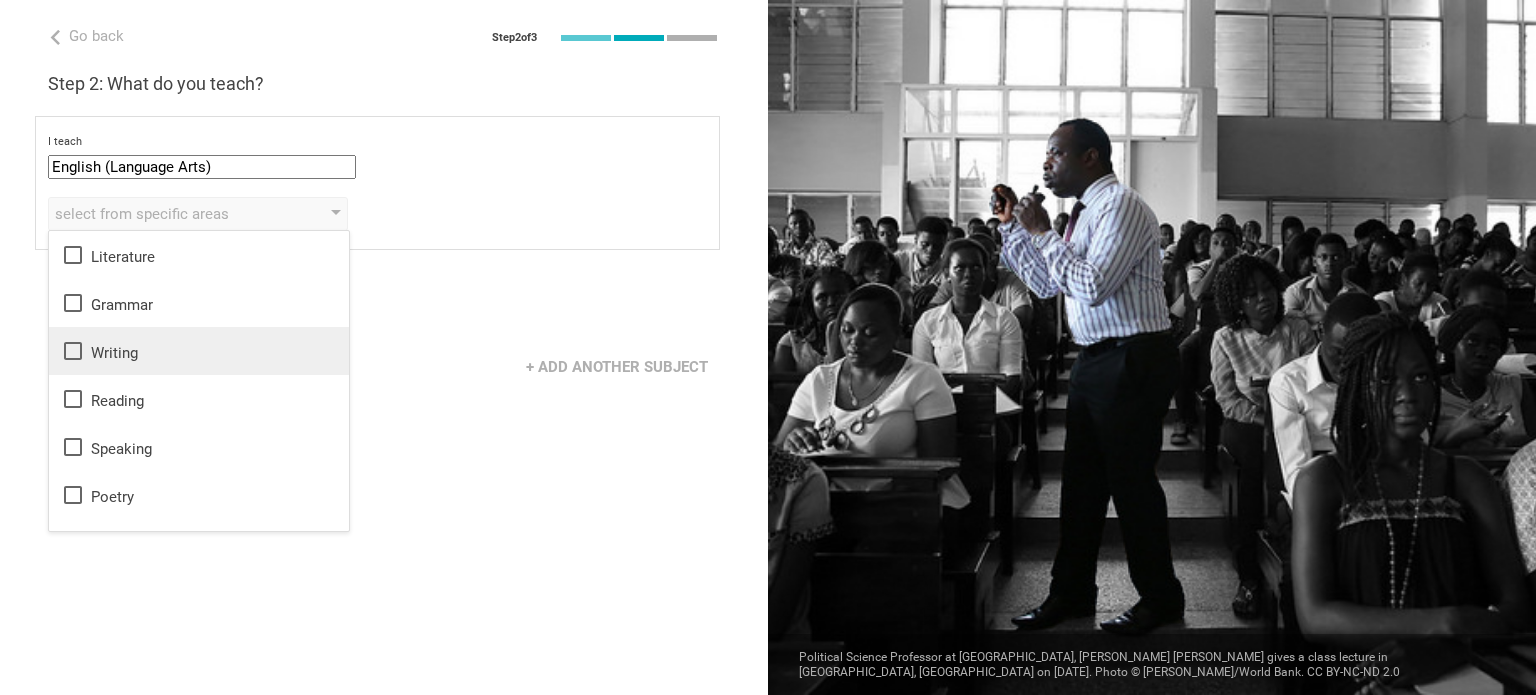 click 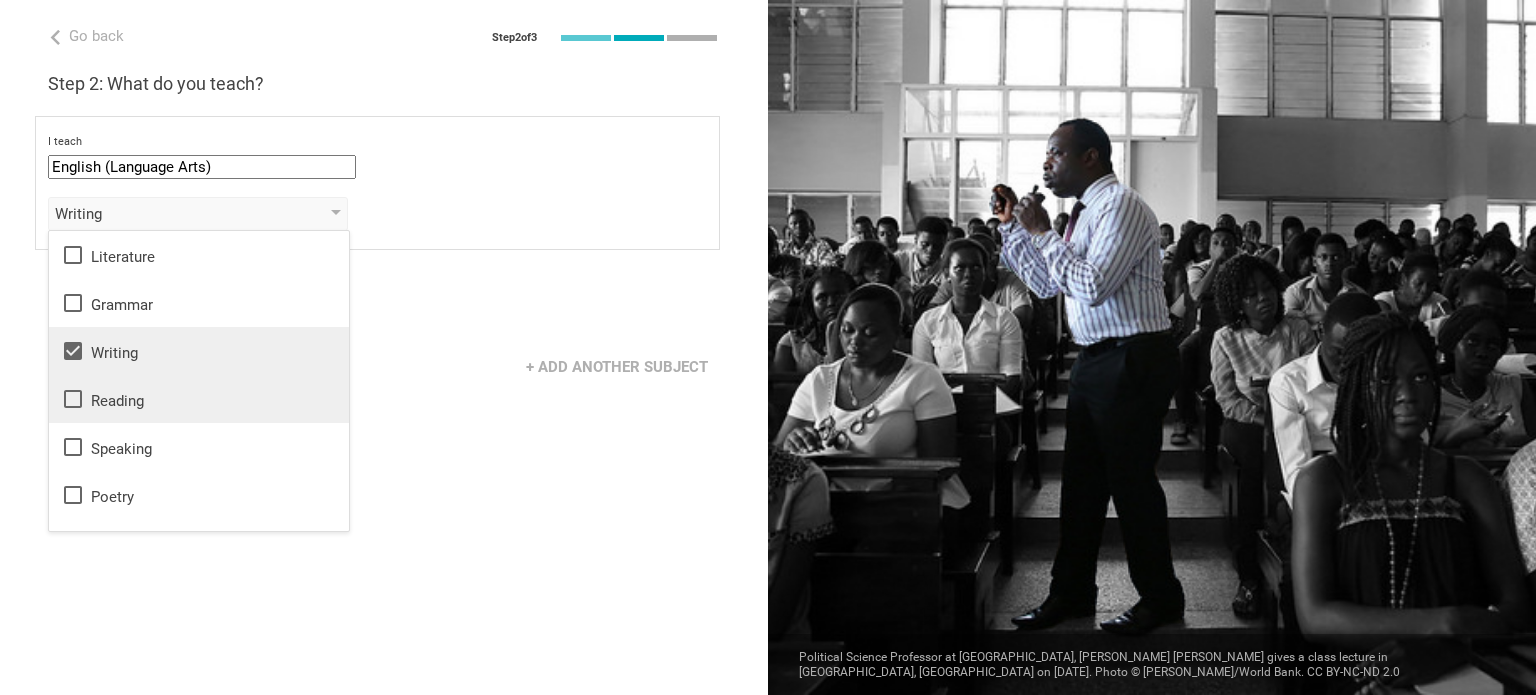 click 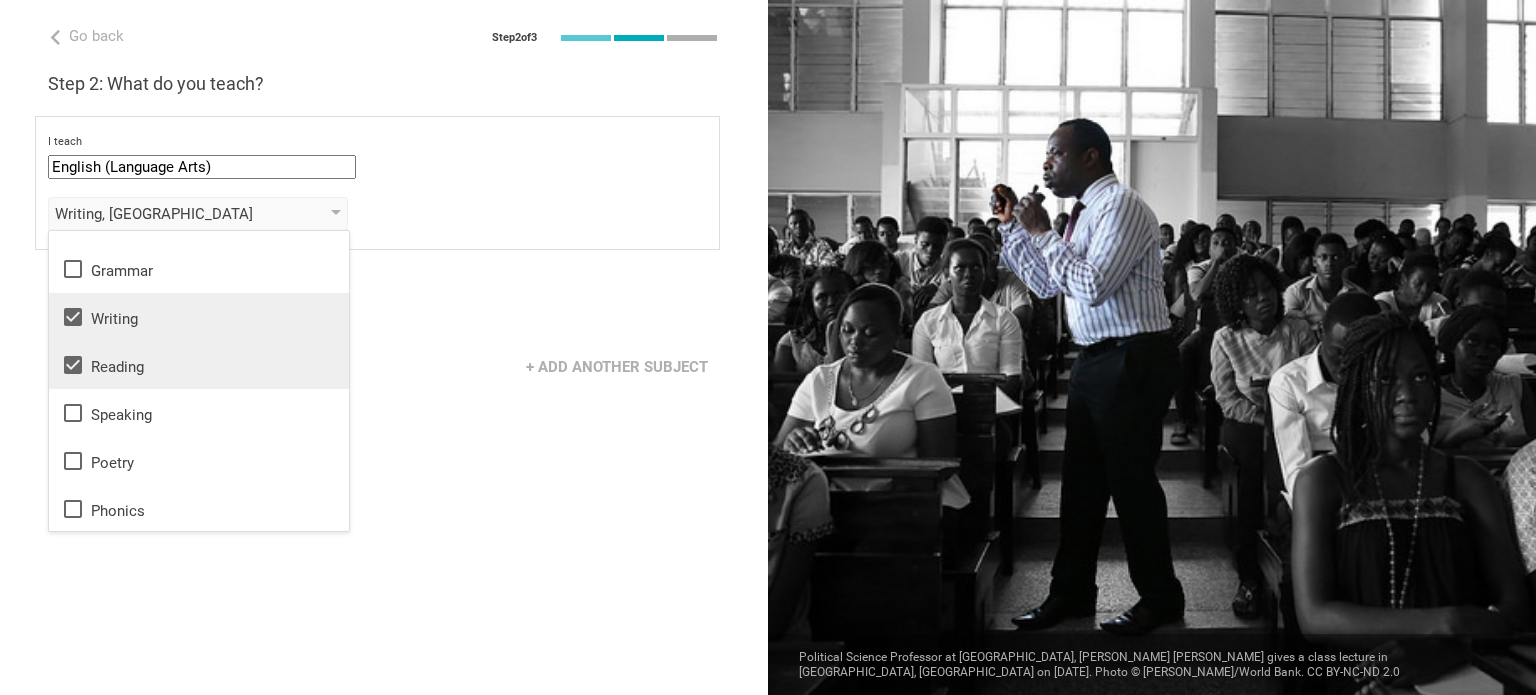 scroll, scrollTop: 36, scrollLeft: 0, axis: vertical 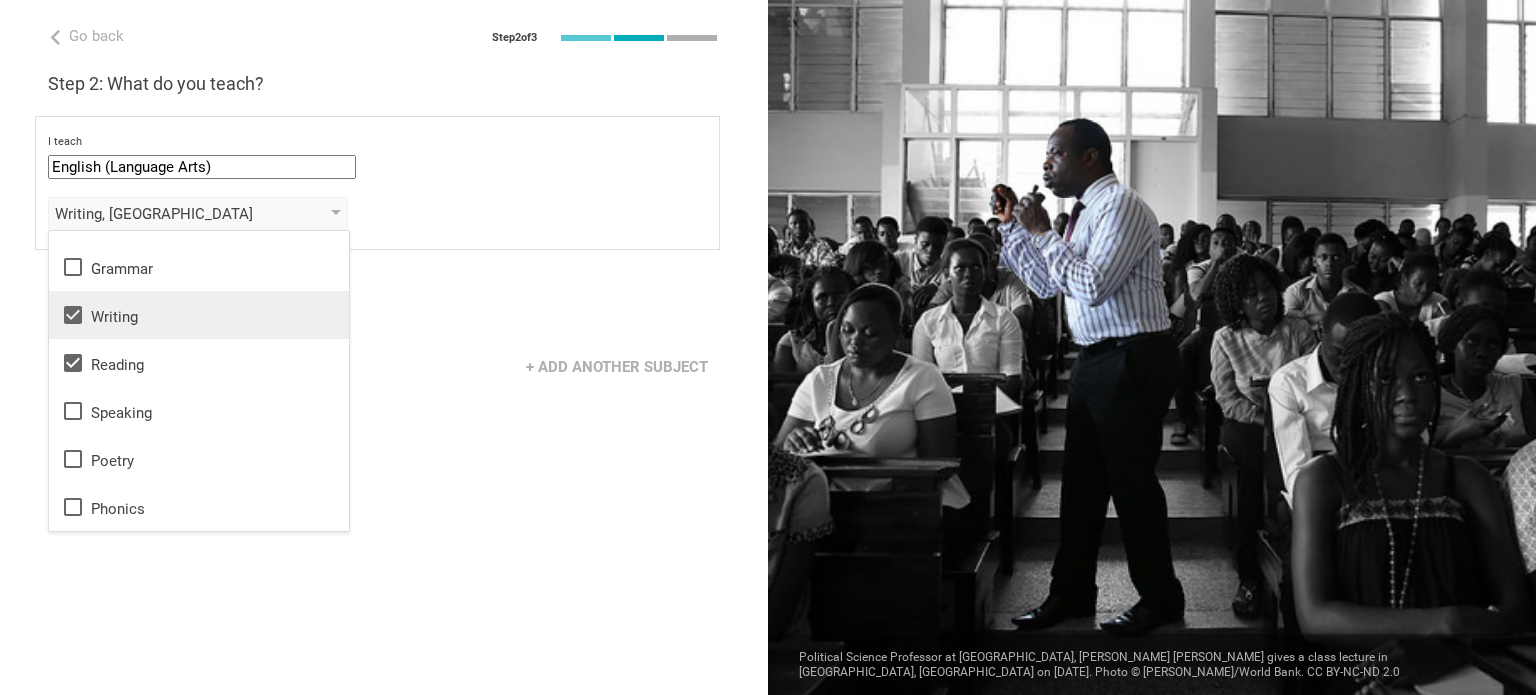 click on "Go back Step  2  of  3 Welcome, [PERSON_NAME]! You are almost all set. Just answer a few simple questions to help us get to know you better and personalize your experience. Step 1: How would you describe yourself? I am a... Professor / Lecturer Teacher Professor / Lecturer Instructional Coach Vice Principal or Principal Curriculum writer / Instructional designer School / district Administrator EdTech maker / enthusiast at the [GEOGRAPHIC_DATA] program institute company organization [PERSON_NAME][GEOGRAPHIC_DATA] in [GEOGRAPHIC_DATA], [GEOGRAPHIC_DATA] Step 2: What do you teach? I teach English (Language Arts) Mathematics English (Language Arts) Science Social Studies Other Writing, Reading Literature Grammar Writing Reading Speaking Poetry Phonics to the students of Grade Grade Class Year Level Standard select from grades 1 2 3 4 5 6 7 8 9 10 11 12 13 When describing my students, I would say that select from all phrases that apply there are students of various level of skill they are mostly low-achievers private" at bounding box center [384, 347] 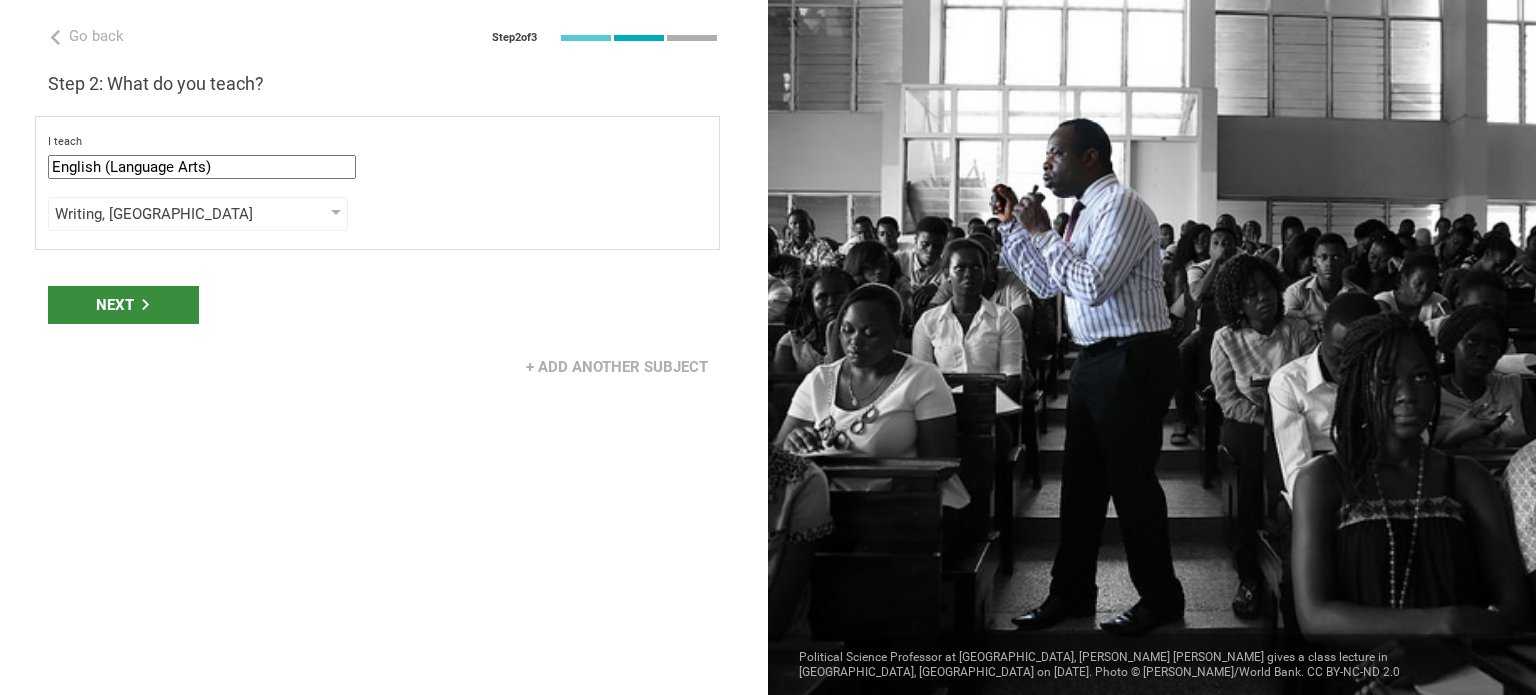 click on "Next" at bounding box center [123, 305] 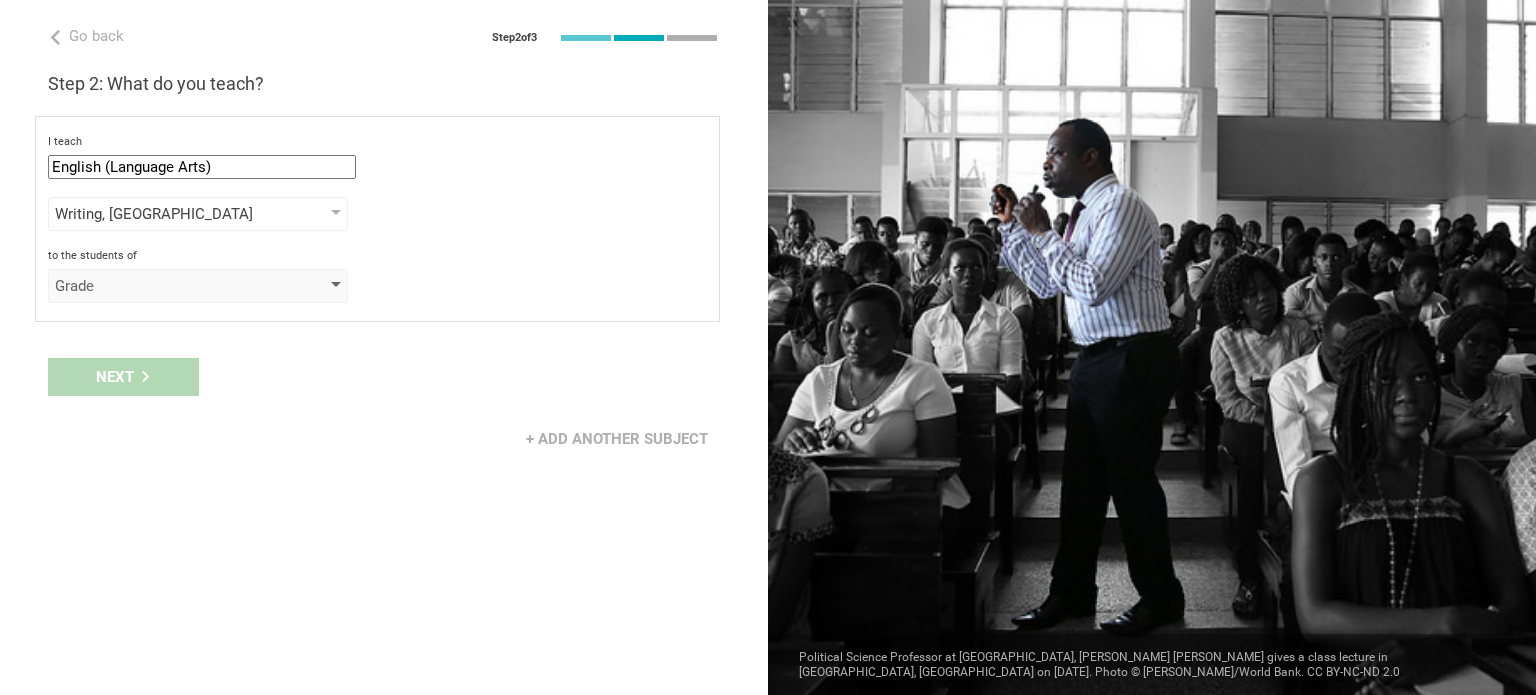 click on "Grade" at bounding box center [198, 286] 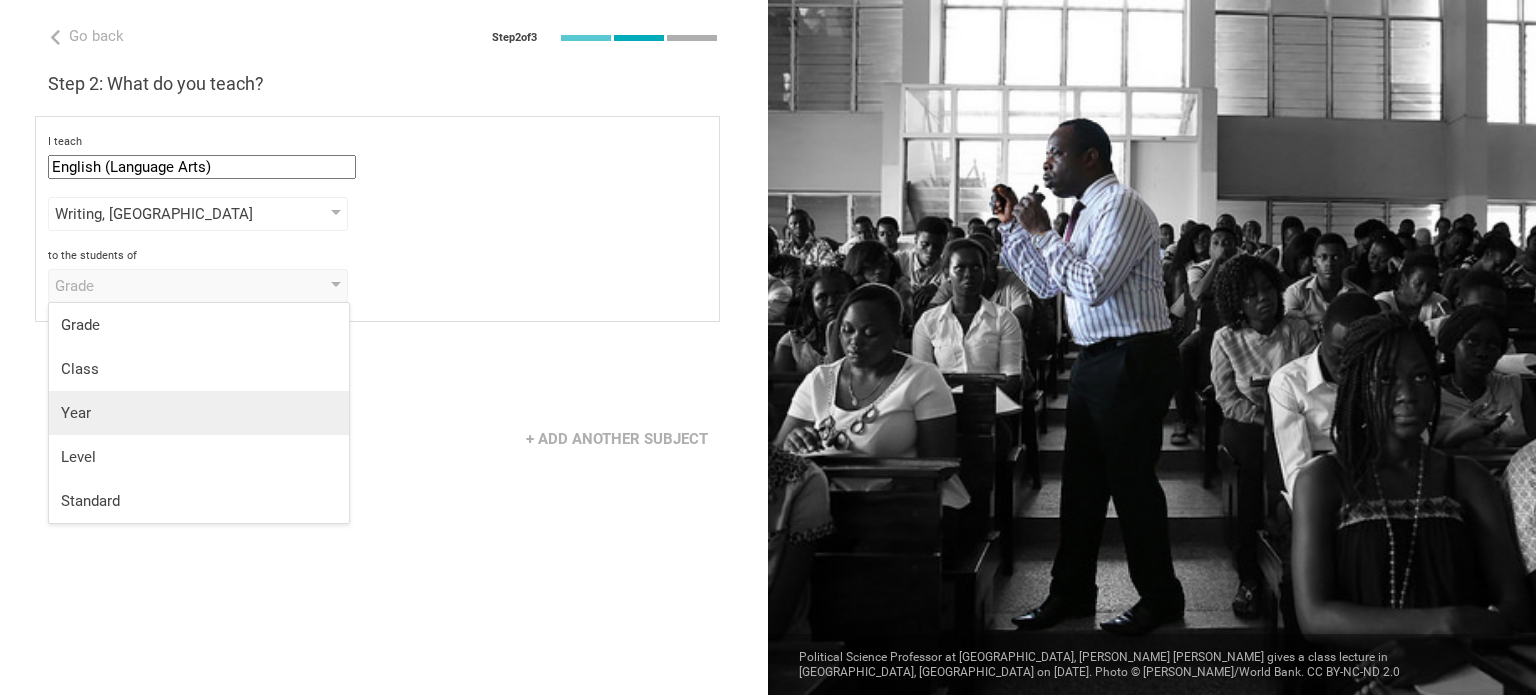click on "Year" at bounding box center [199, 413] 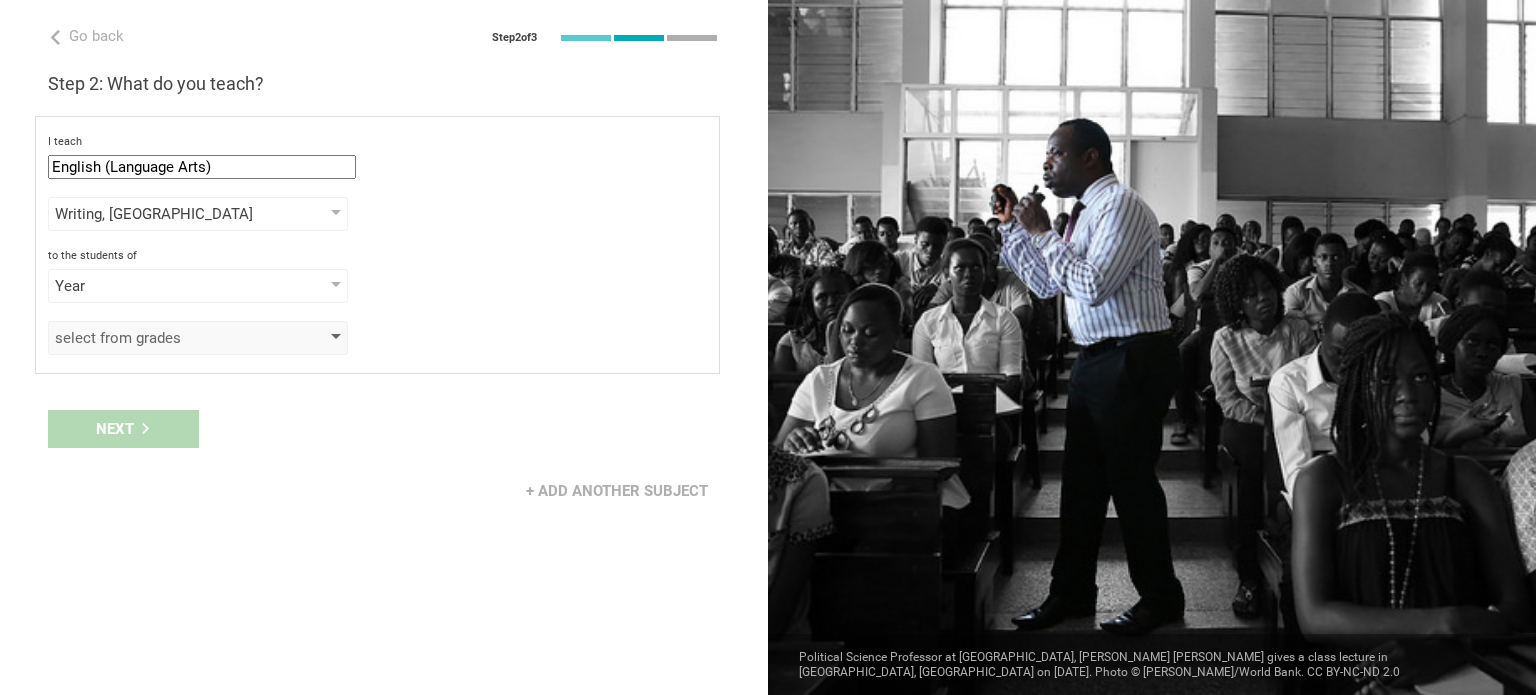 click on "select from grades" at bounding box center (169, 338) 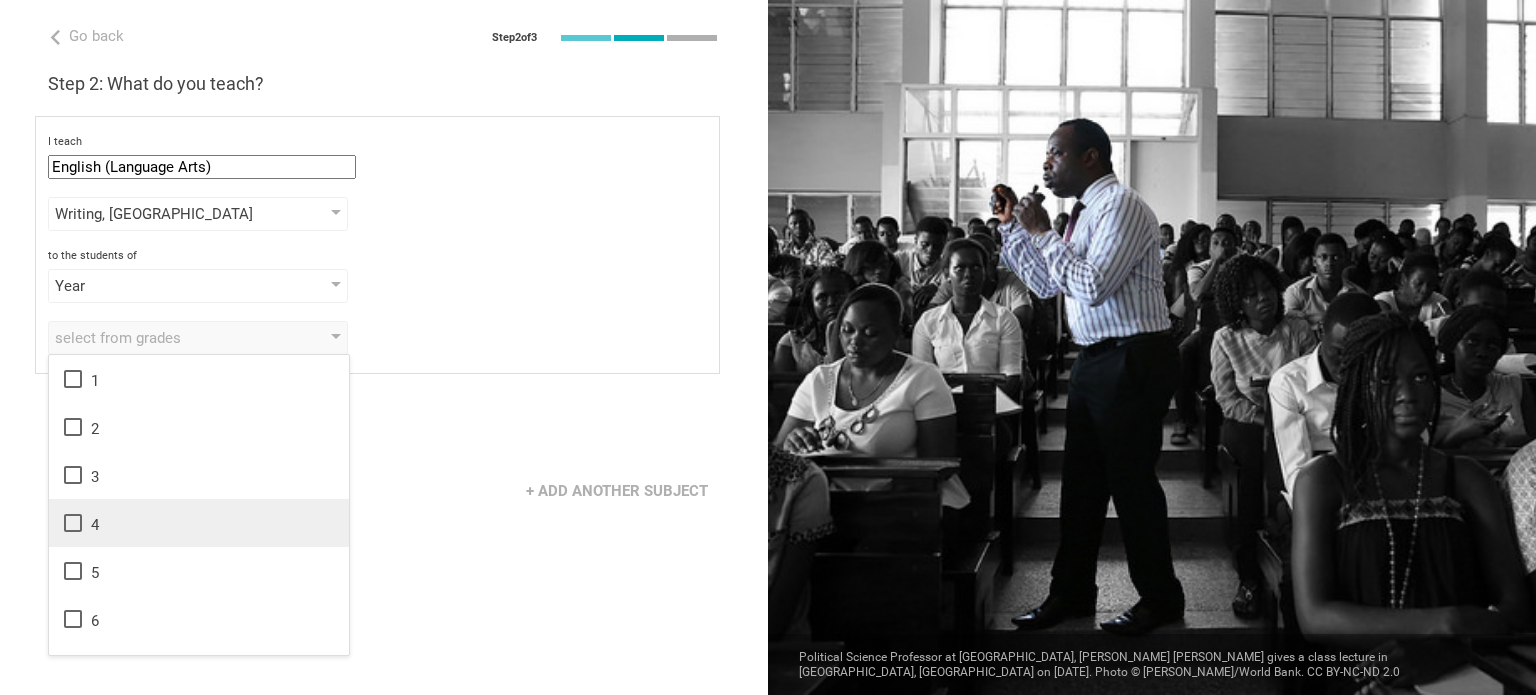 scroll, scrollTop: 324, scrollLeft: 0, axis: vertical 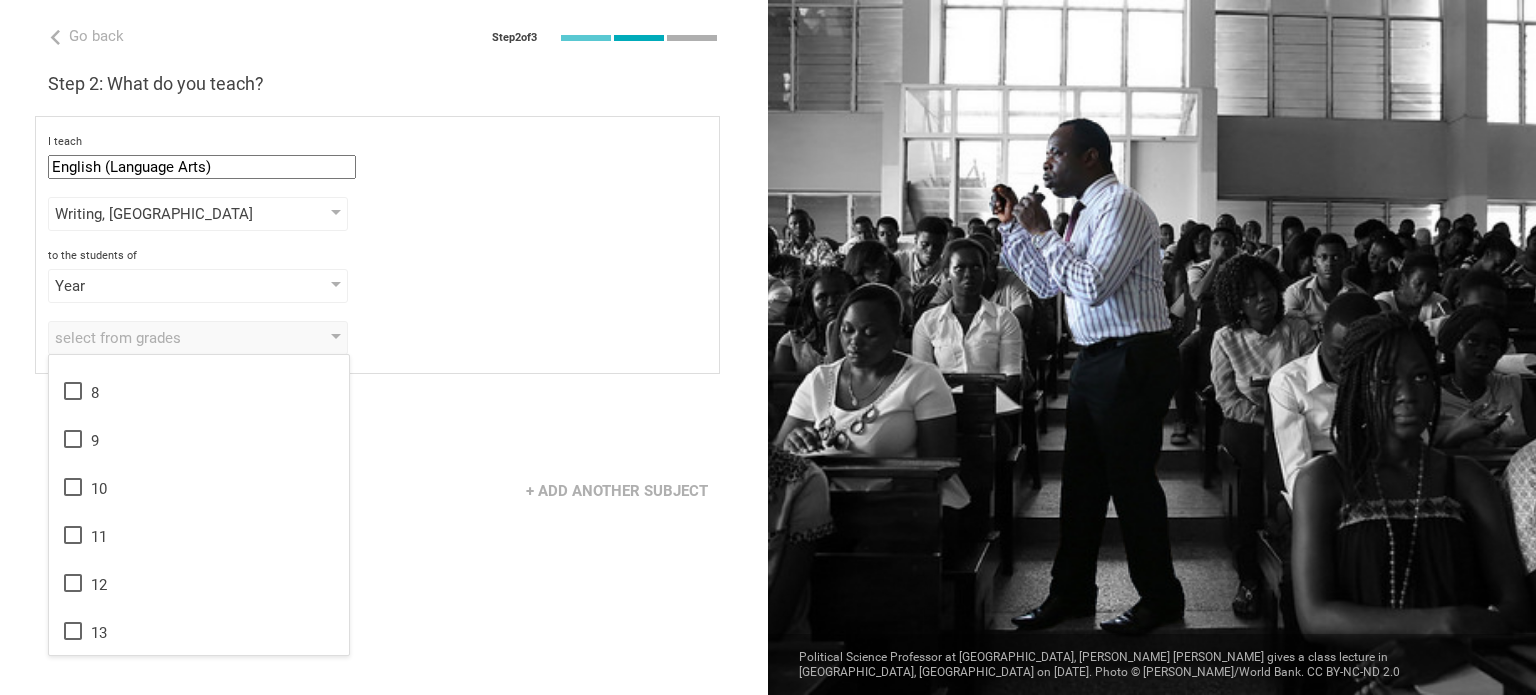click on "to the students of Year Grade Class Year Level Standard" at bounding box center [377, 276] 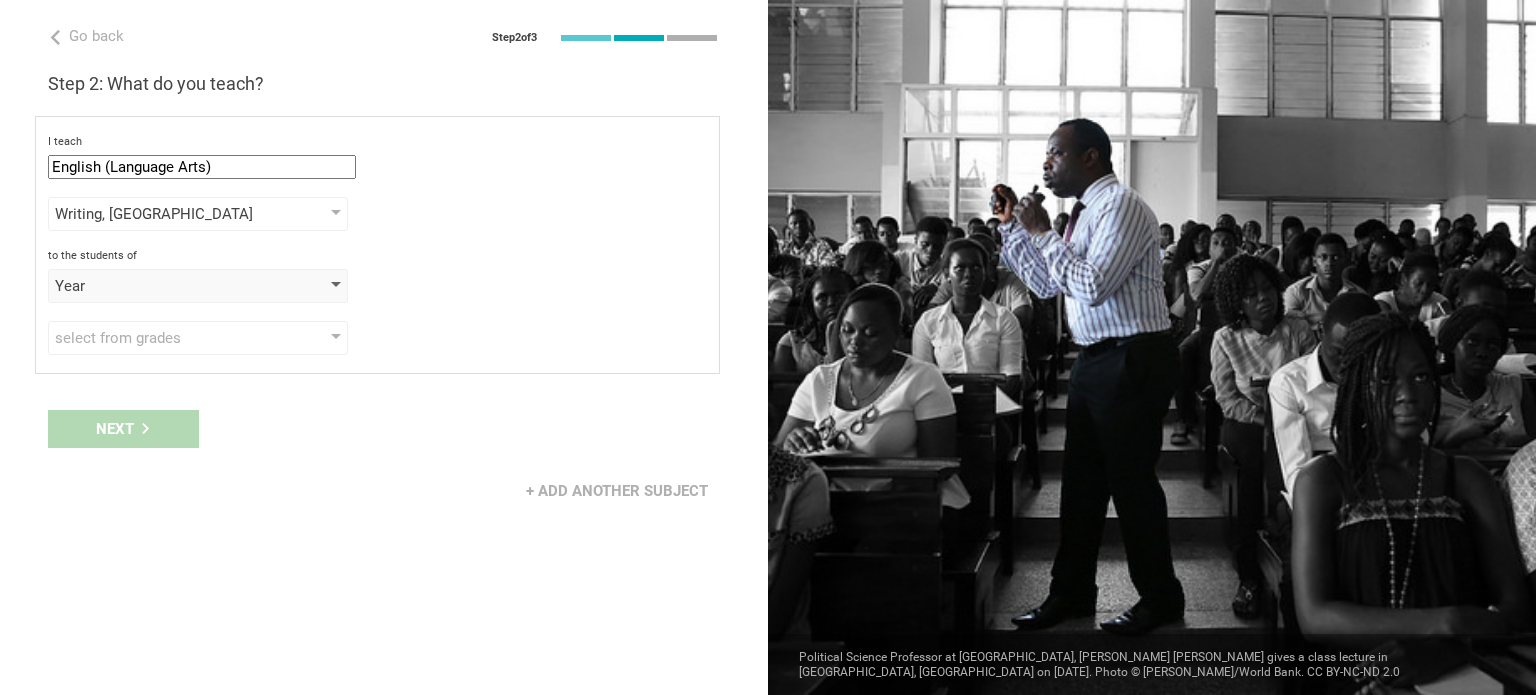 click on "Year" at bounding box center (169, 286) 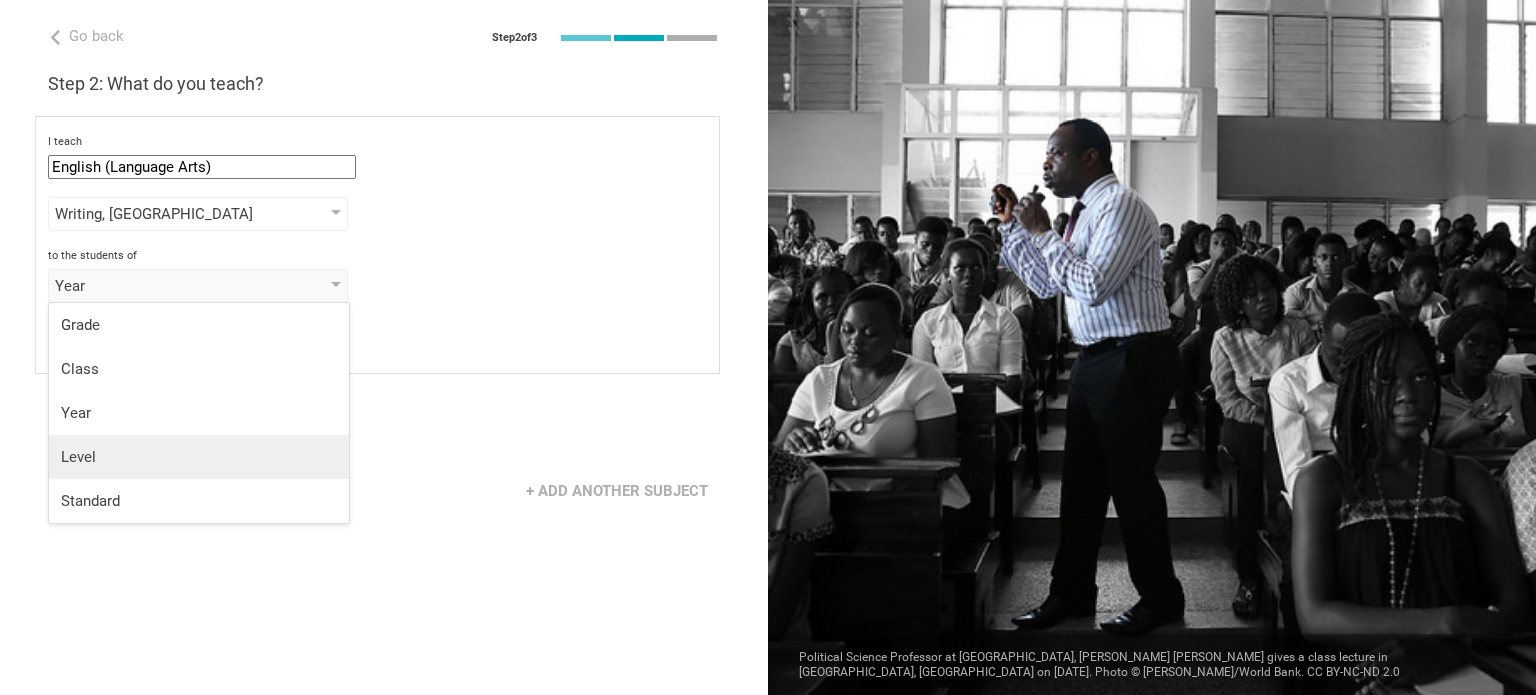 click on "Level" at bounding box center (199, 457) 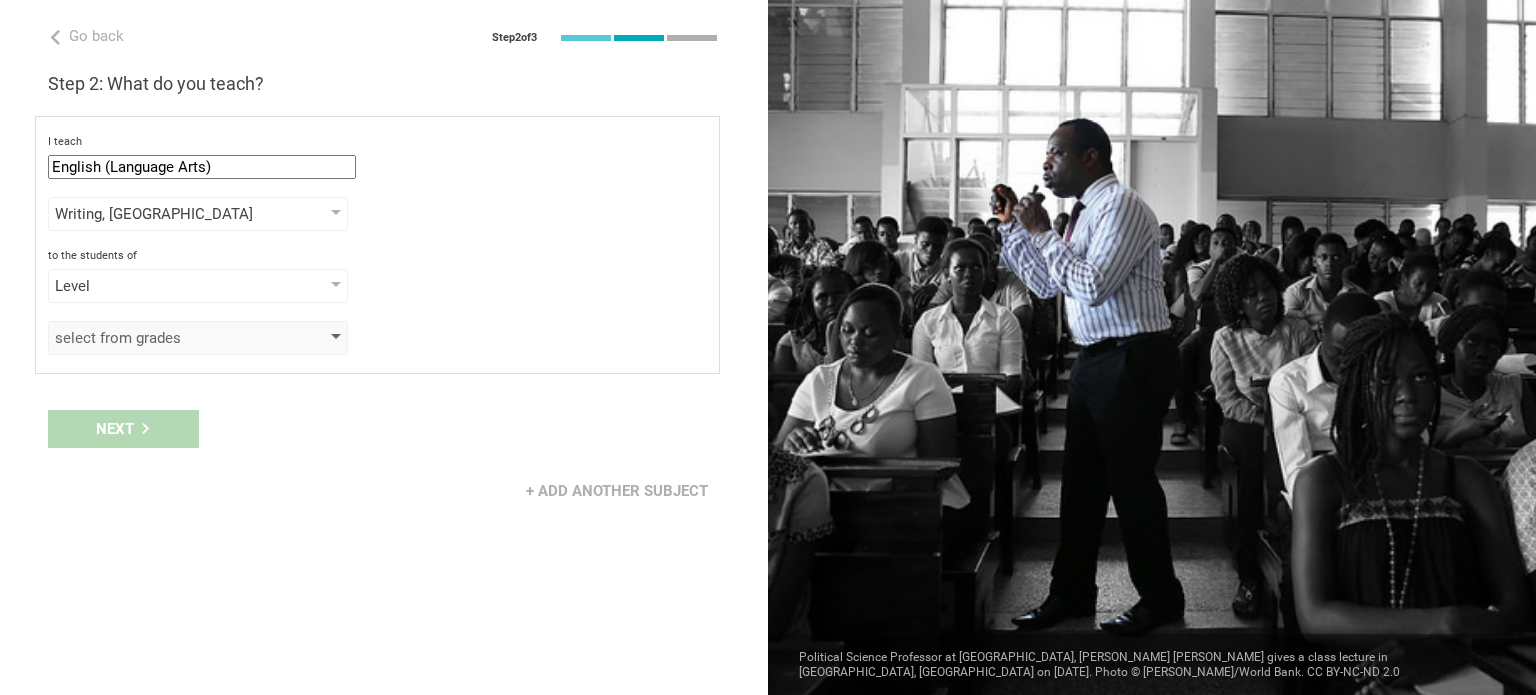 click on "select from grades" at bounding box center (169, 338) 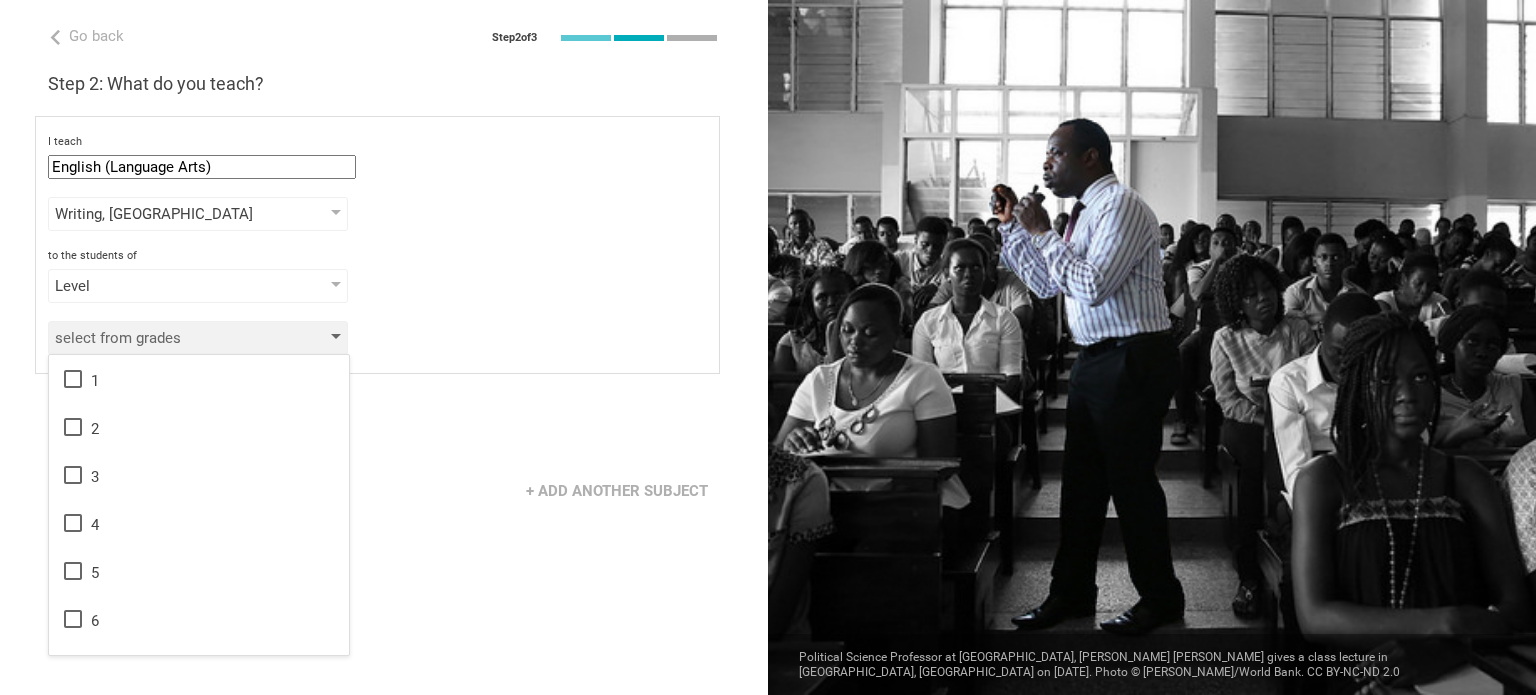 scroll, scrollTop: 0, scrollLeft: 0, axis: both 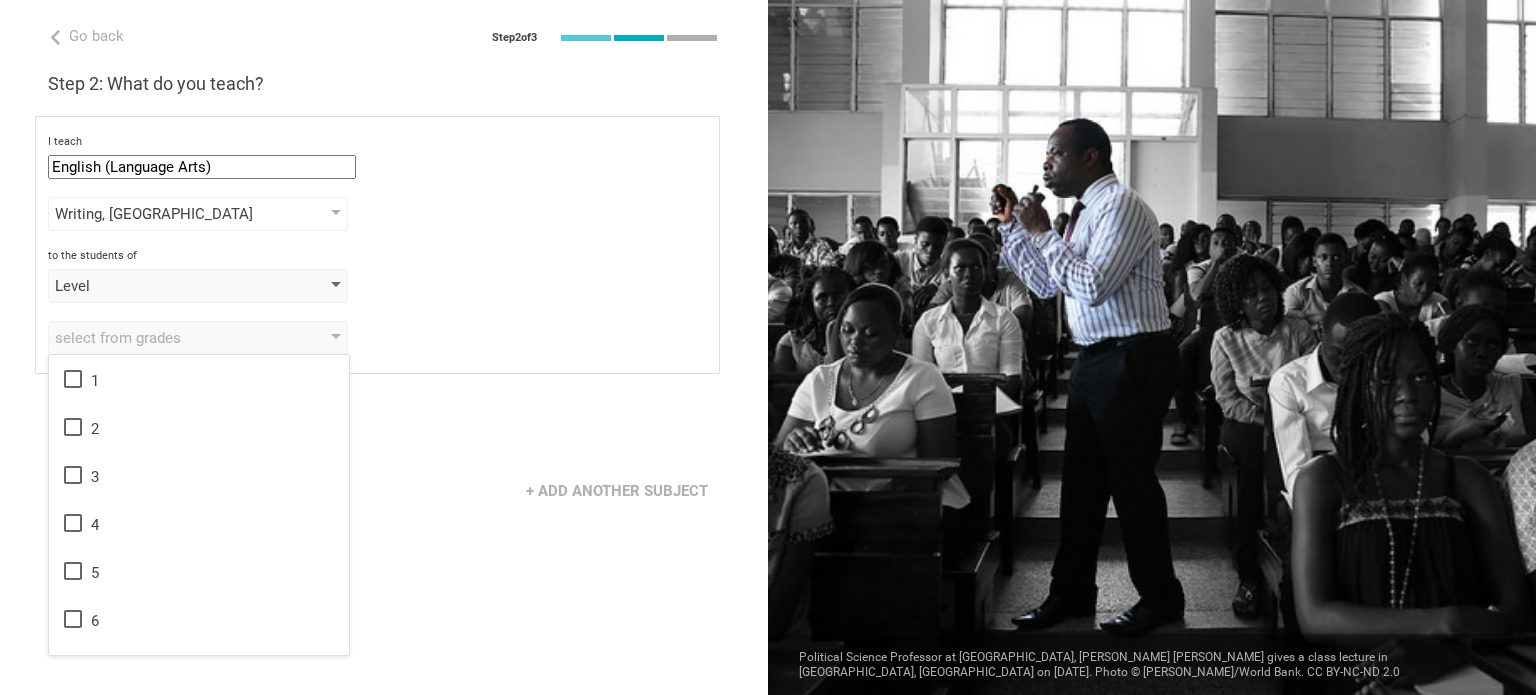 click on "Level" at bounding box center [169, 286] 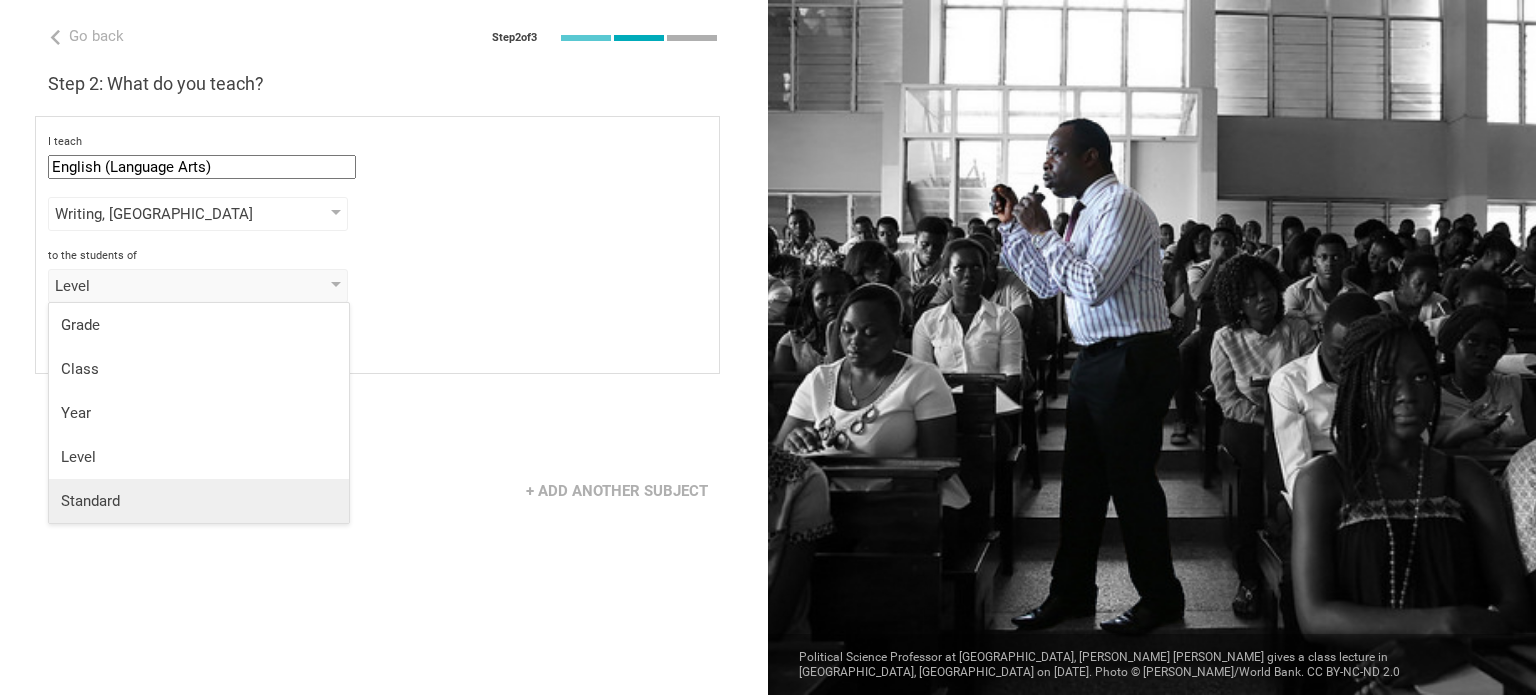 click on "Standard" at bounding box center [199, 501] 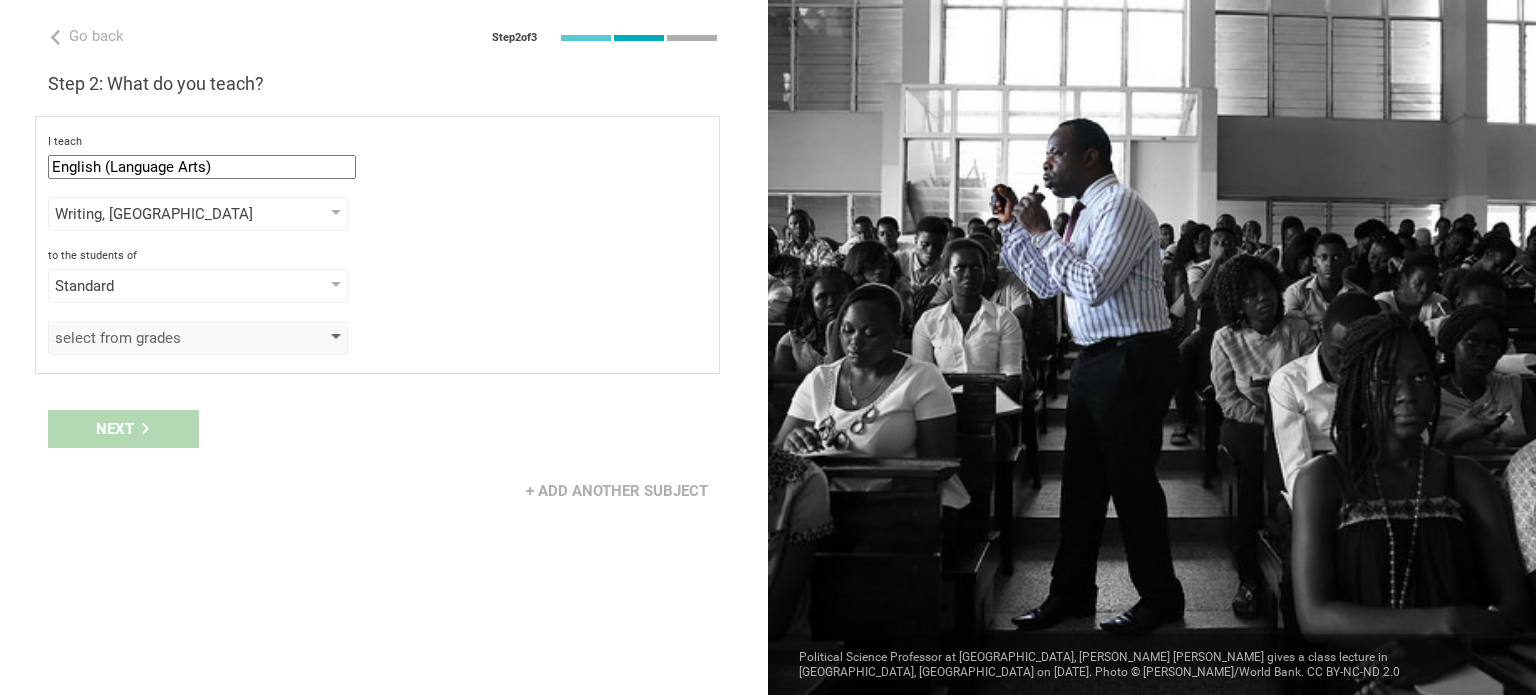 click on "select from grades" at bounding box center (169, 338) 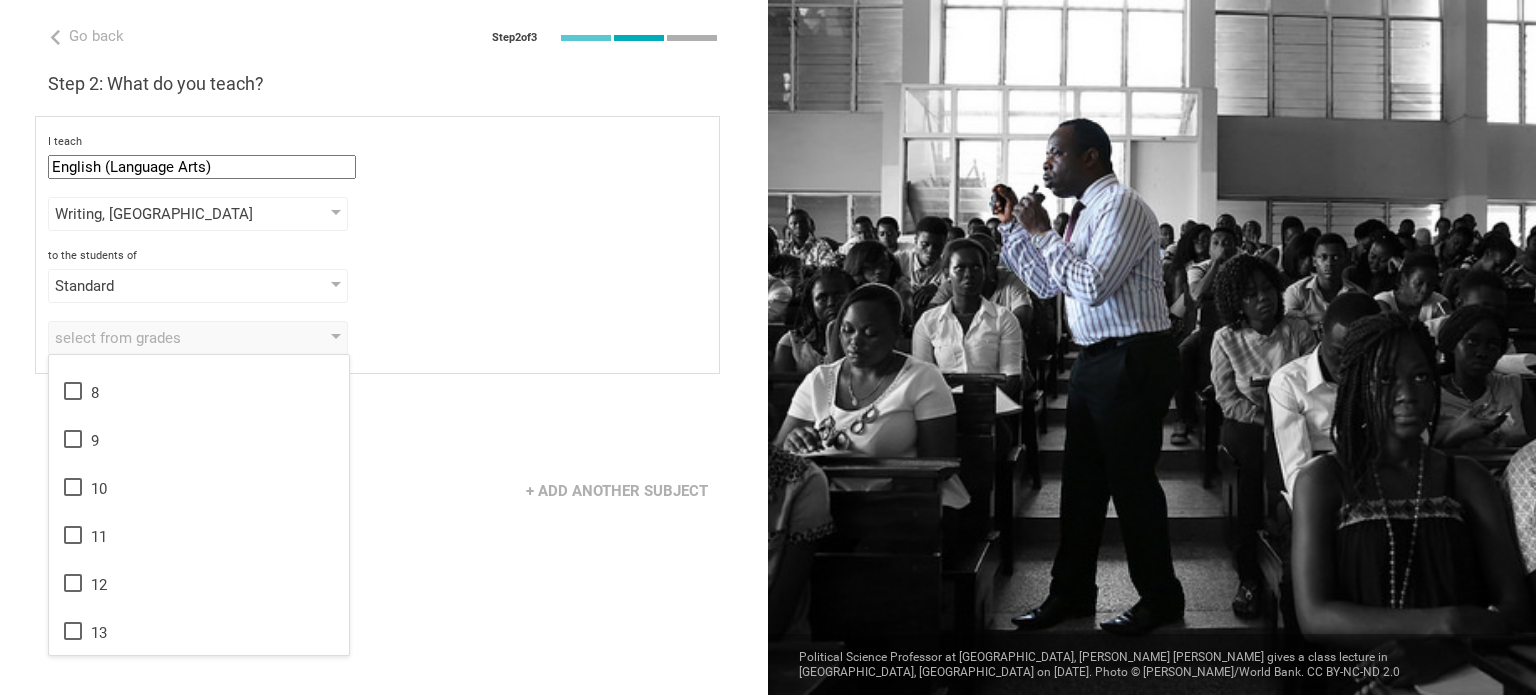 scroll, scrollTop: 0, scrollLeft: 0, axis: both 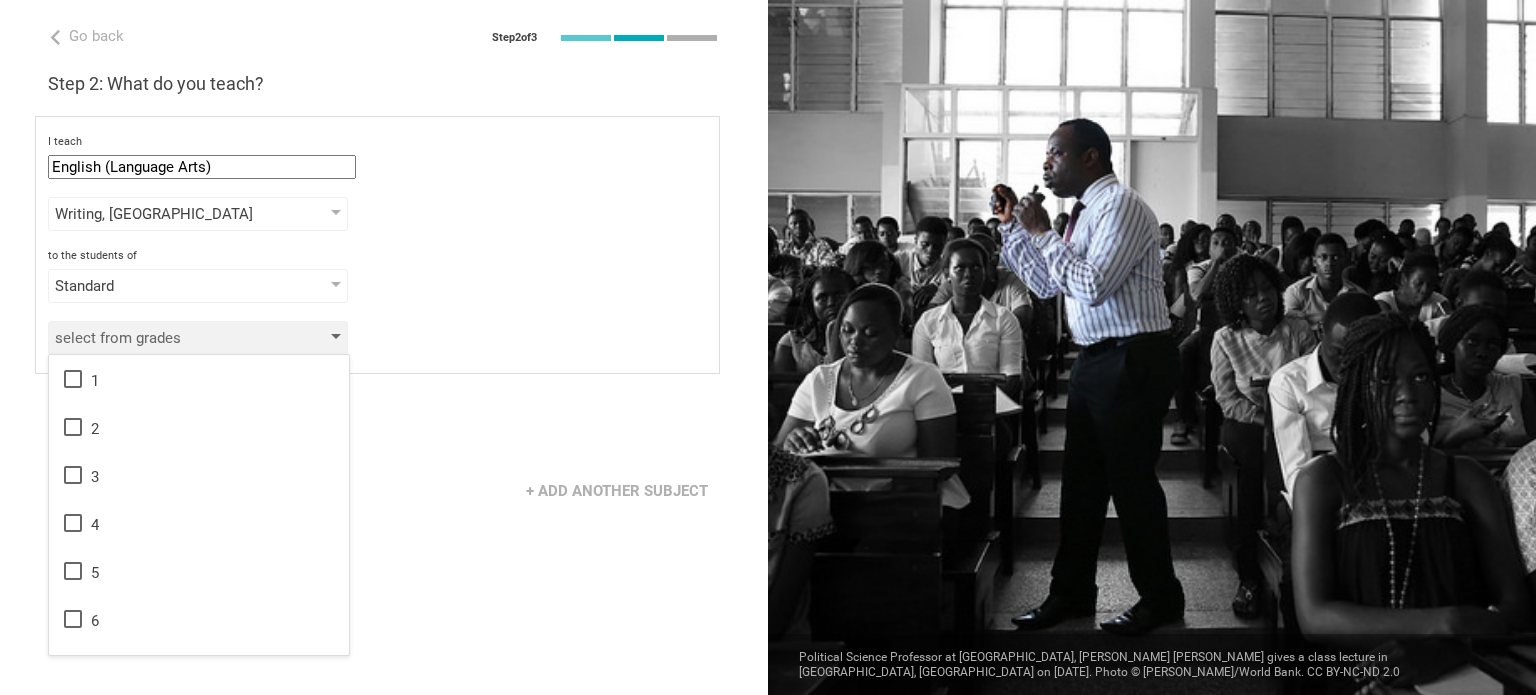 click on "select from grades" at bounding box center (198, 338) 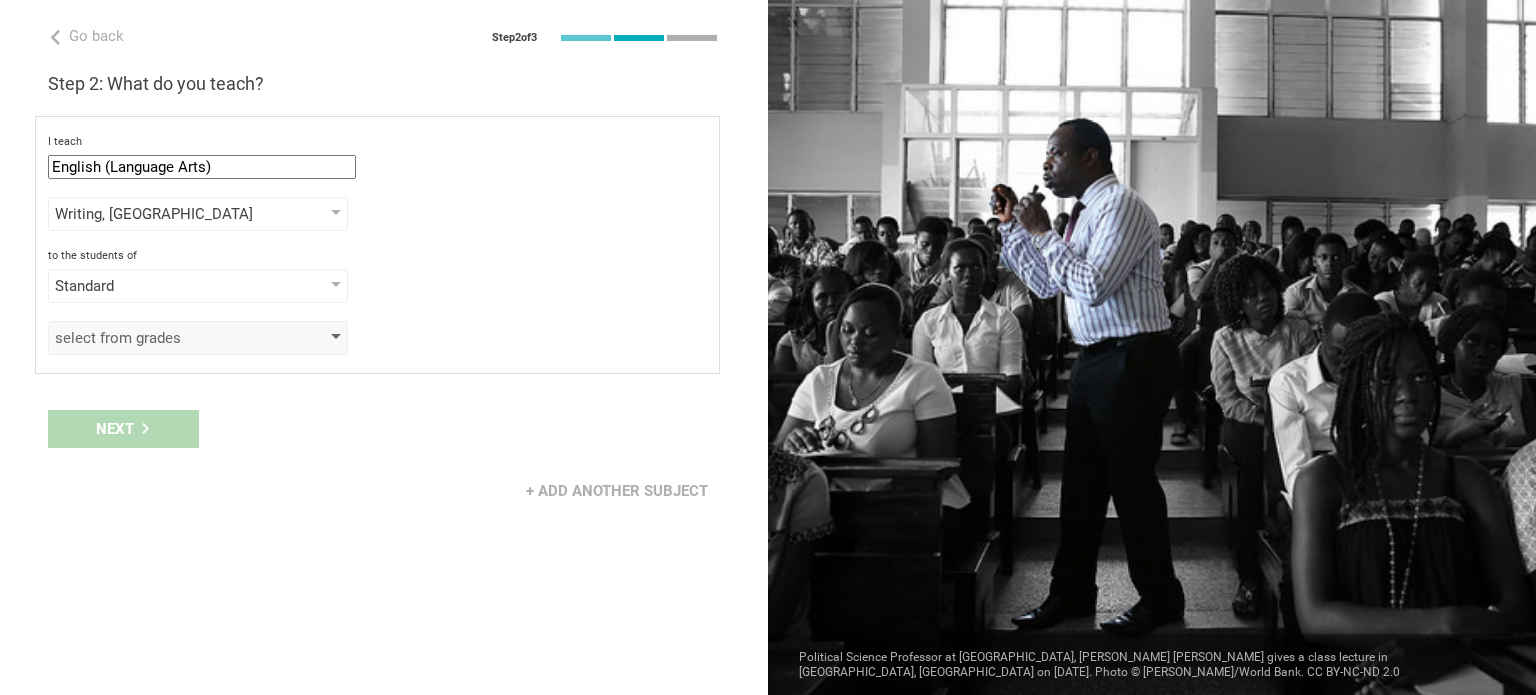 click on "select from grades" at bounding box center (198, 338) 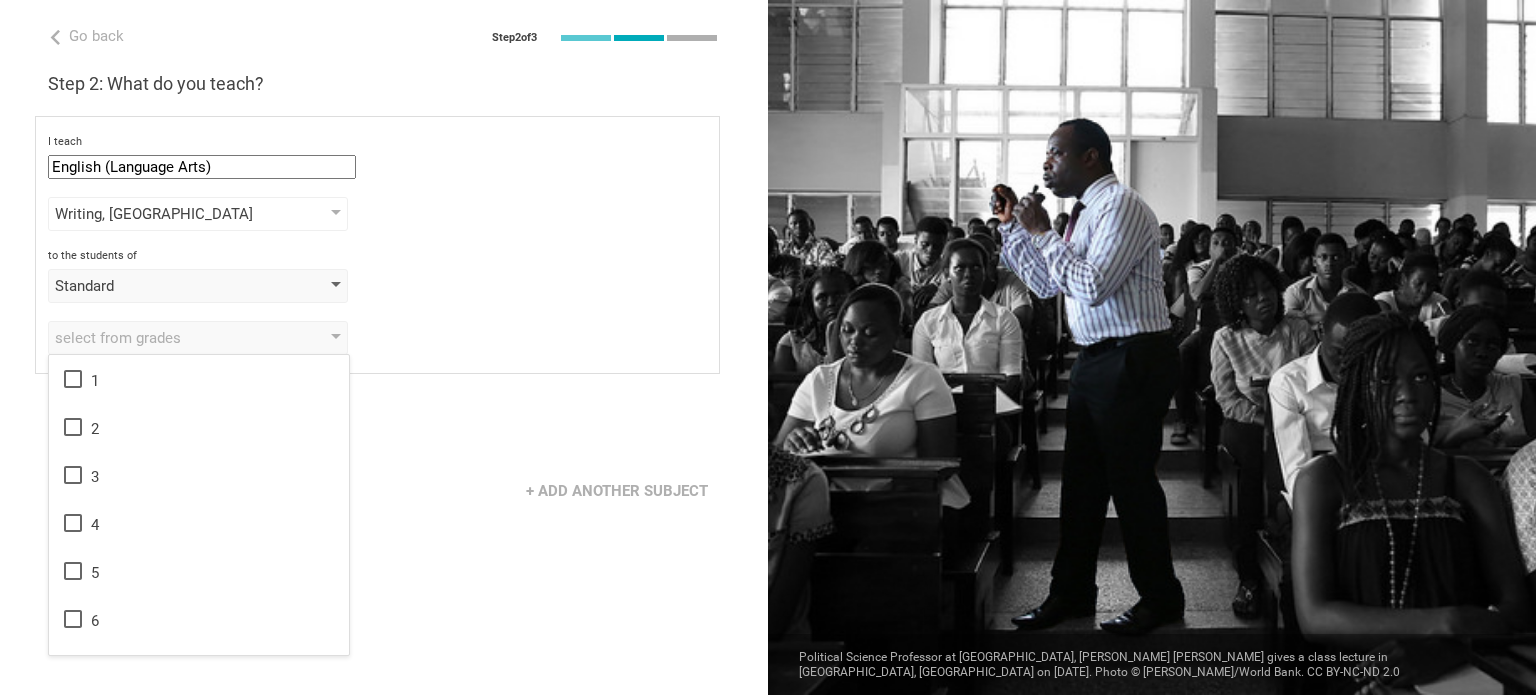 click on "Standard" at bounding box center (169, 286) 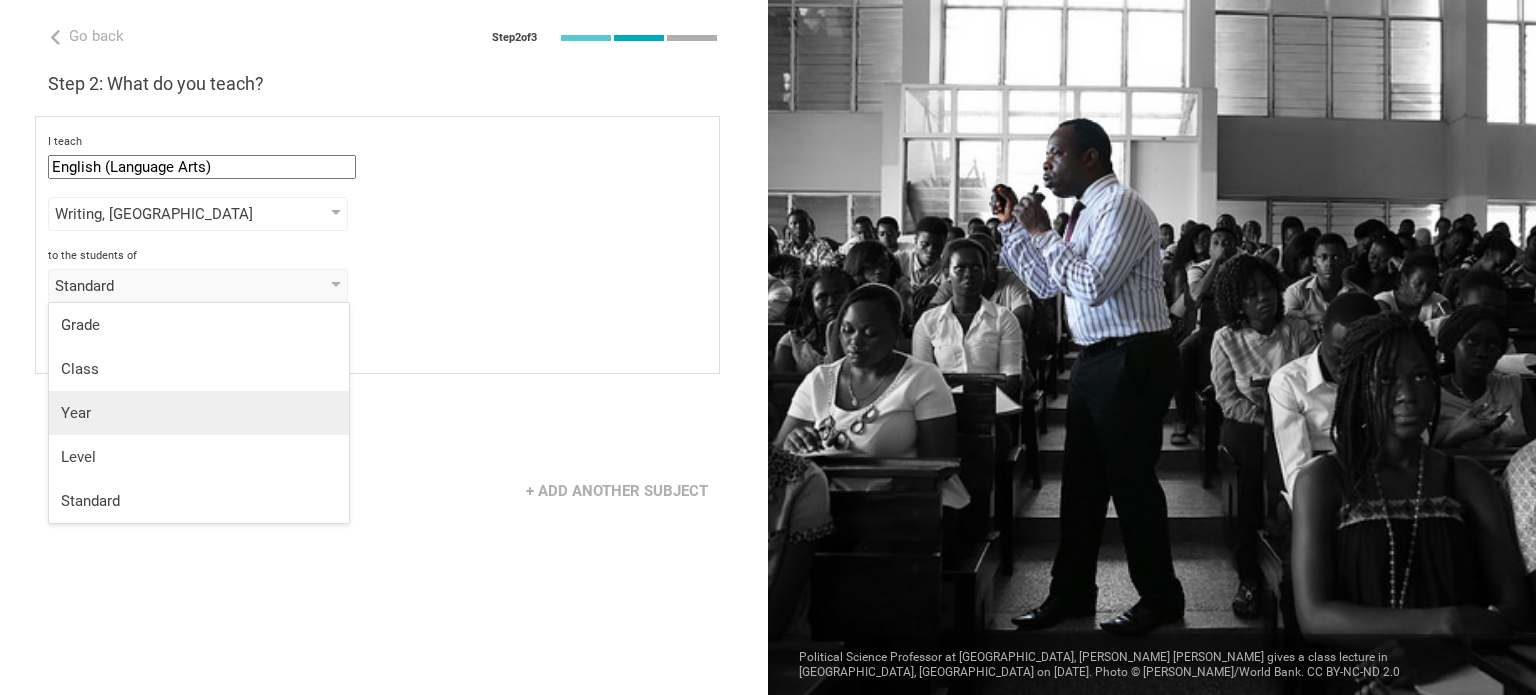 click on "Year" at bounding box center (199, 413) 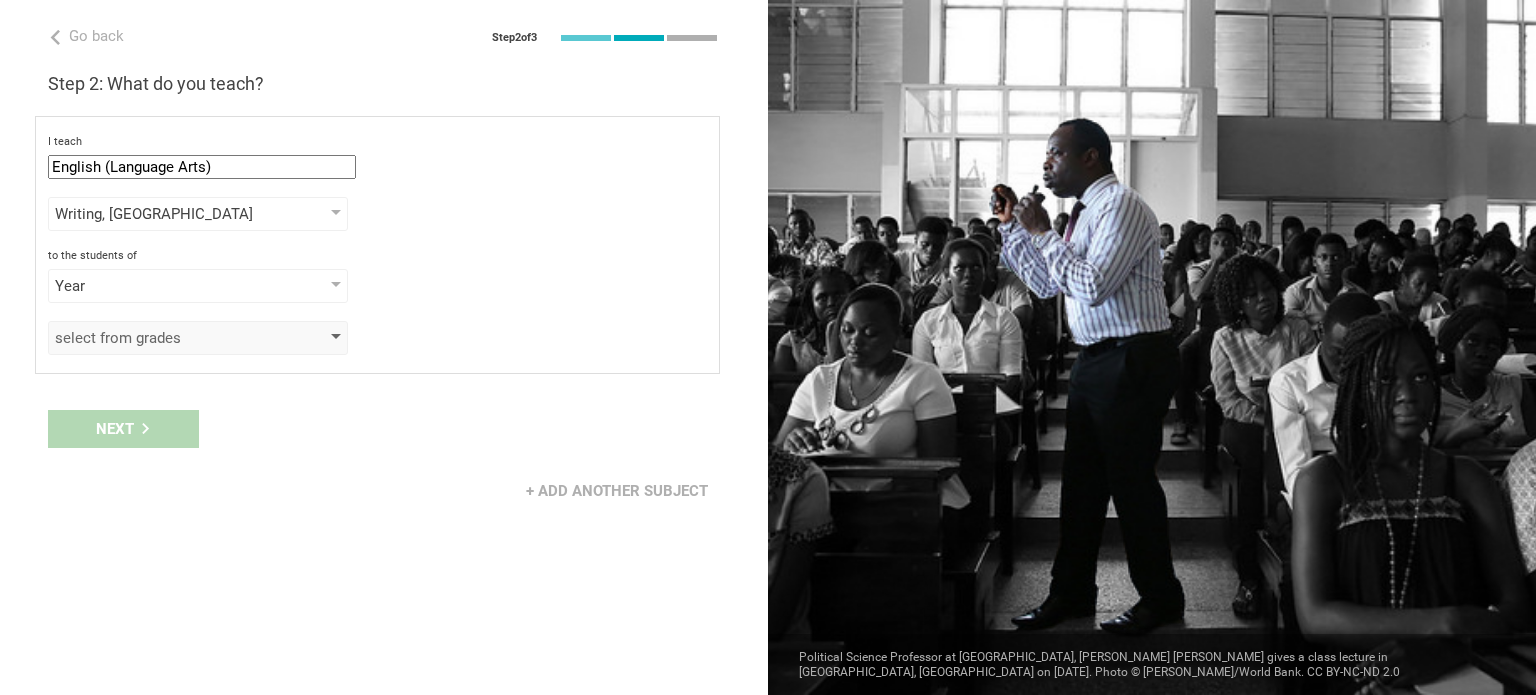 click on "select from grades" at bounding box center [169, 338] 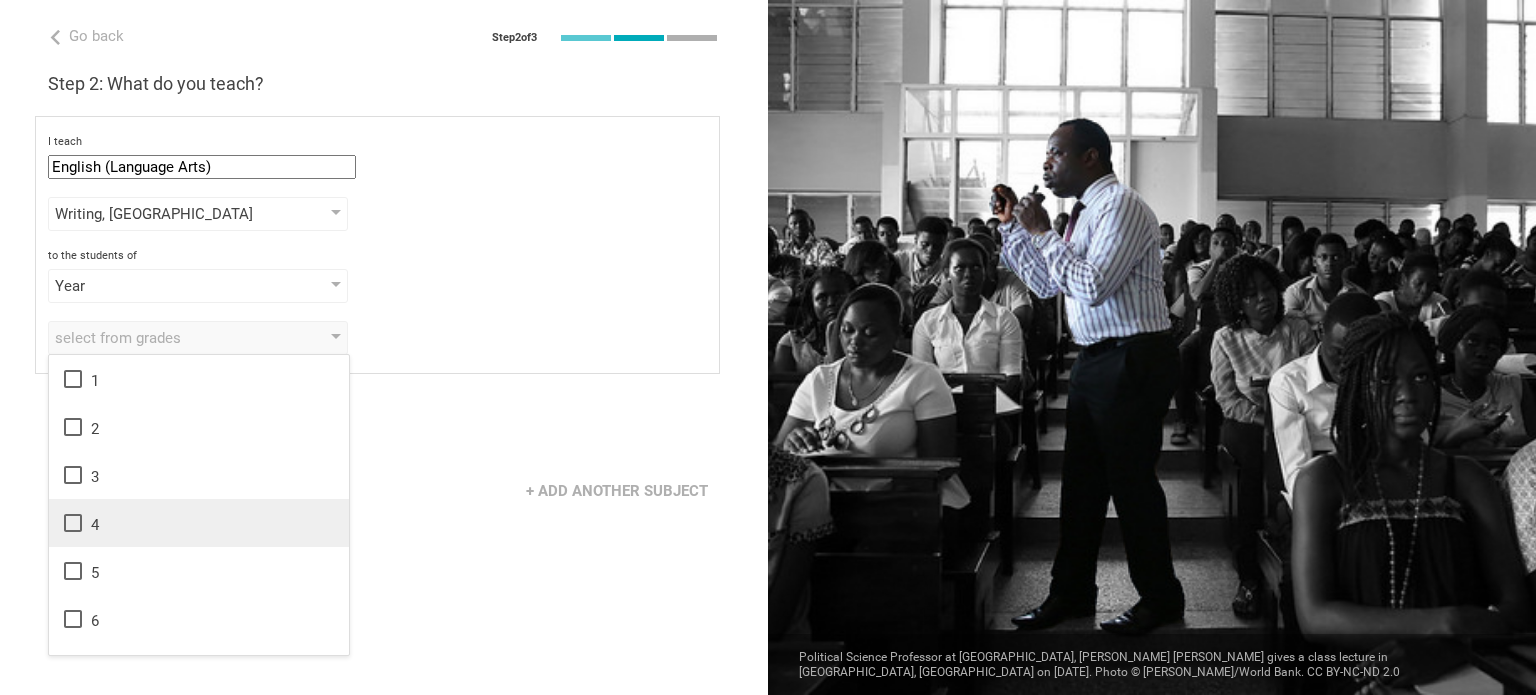scroll, scrollTop: 324, scrollLeft: 0, axis: vertical 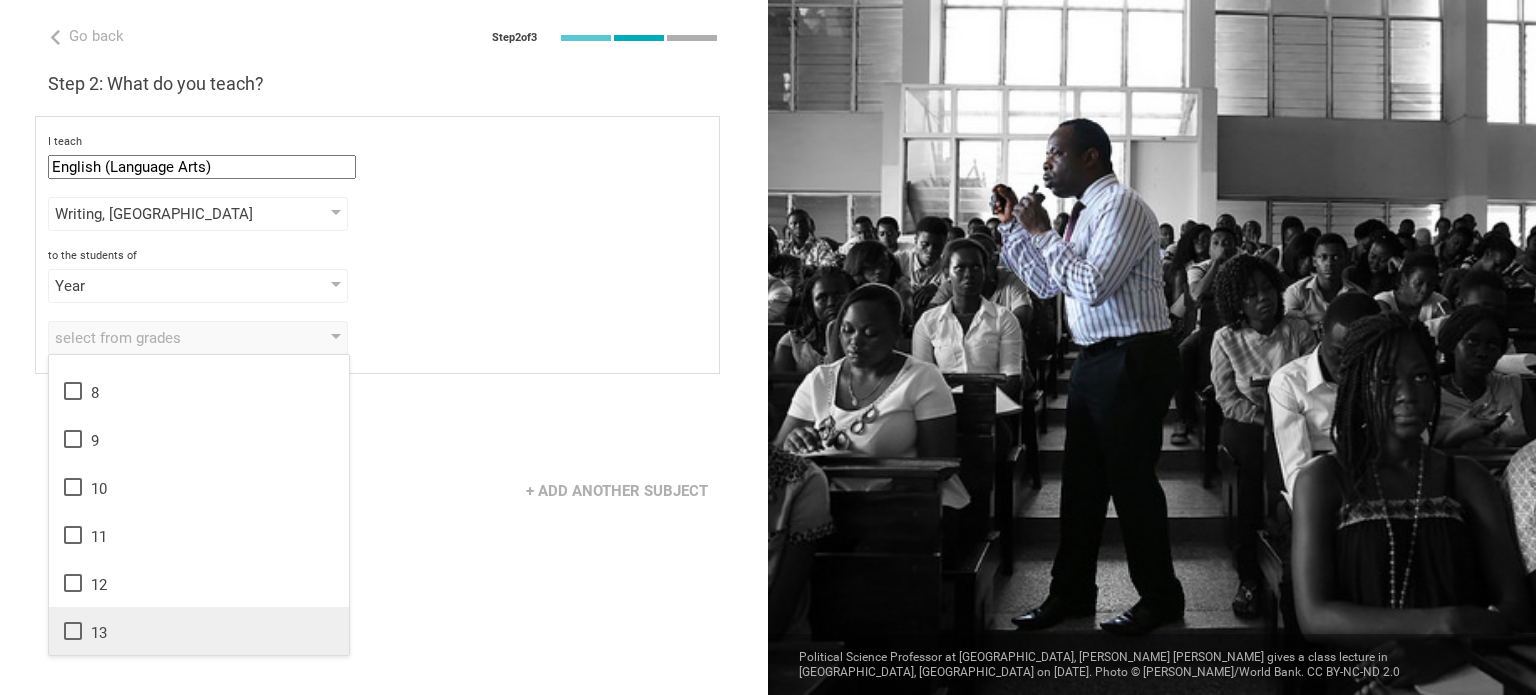 click on "13" at bounding box center [199, 631] 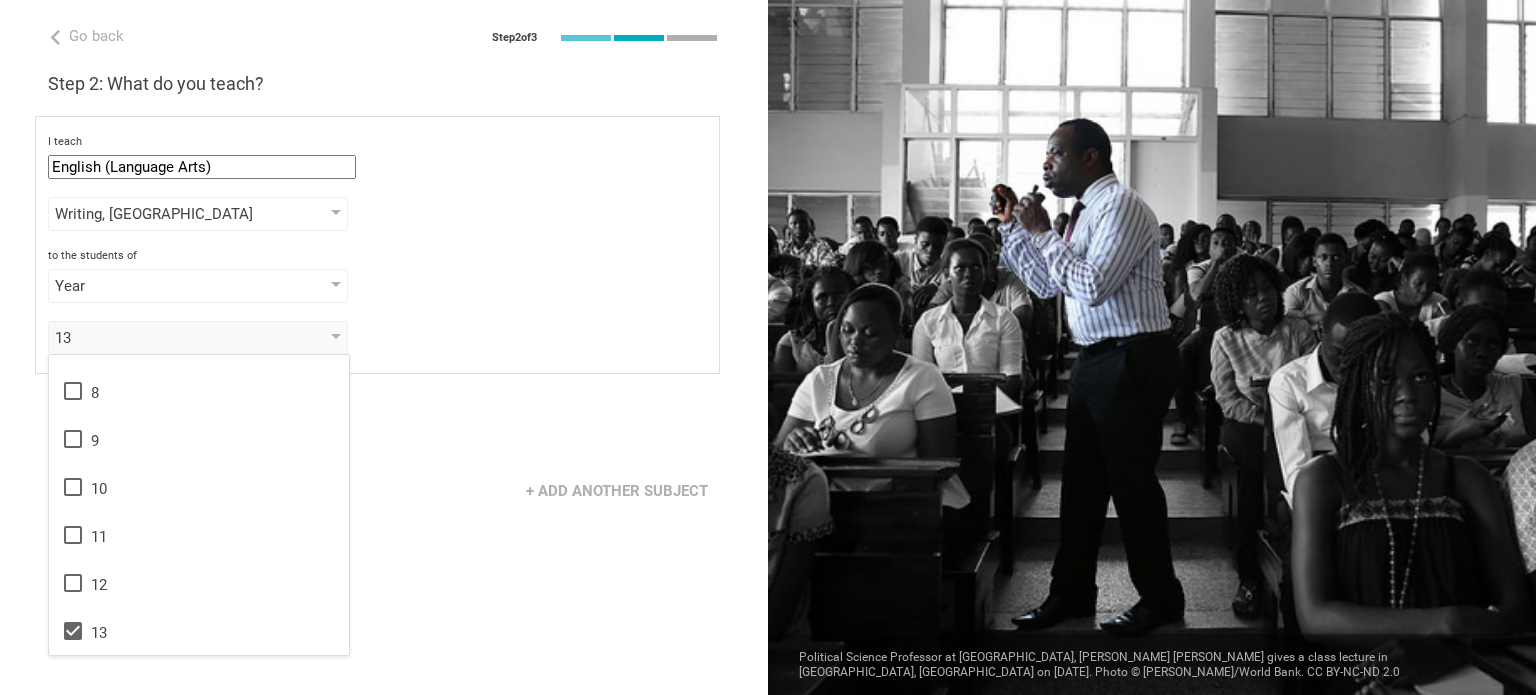 click on "Go back Step  2  of  3 Welcome, [PERSON_NAME]! You are almost all set. Just answer a few simple questions to help us get to know you better and personalize your experience. Step 1: How would you describe yourself? I am a... Professor / Lecturer Teacher Professor / Lecturer Instructional Coach Vice Principal or Principal Curriculum writer / Instructional designer School / district Administrator EdTech maker / enthusiast at the [GEOGRAPHIC_DATA] program institute company organization [PERSON_NAME][GEOGRAPHIC_DATA] in [GEOGRAPHIC_DATA], [GEOGRAPHIC_DATA] Step 2: What do you teach? I teach English (Language Arts) Mathematics English (Language Arts) Science Social Studies Other Writing, Reading Literature Grammar Writing Reading Speaking Poetry Phonics to the students of Year Grade Class Year Level Standard 13 1 2 3 4 5 6 7 8 9 10 11 12 13 When describing my students, I would say that select from all phrases that apply there are students of various level of skill there are a few that perform poorly, but the rest do well" at bounding box center [384, 347] 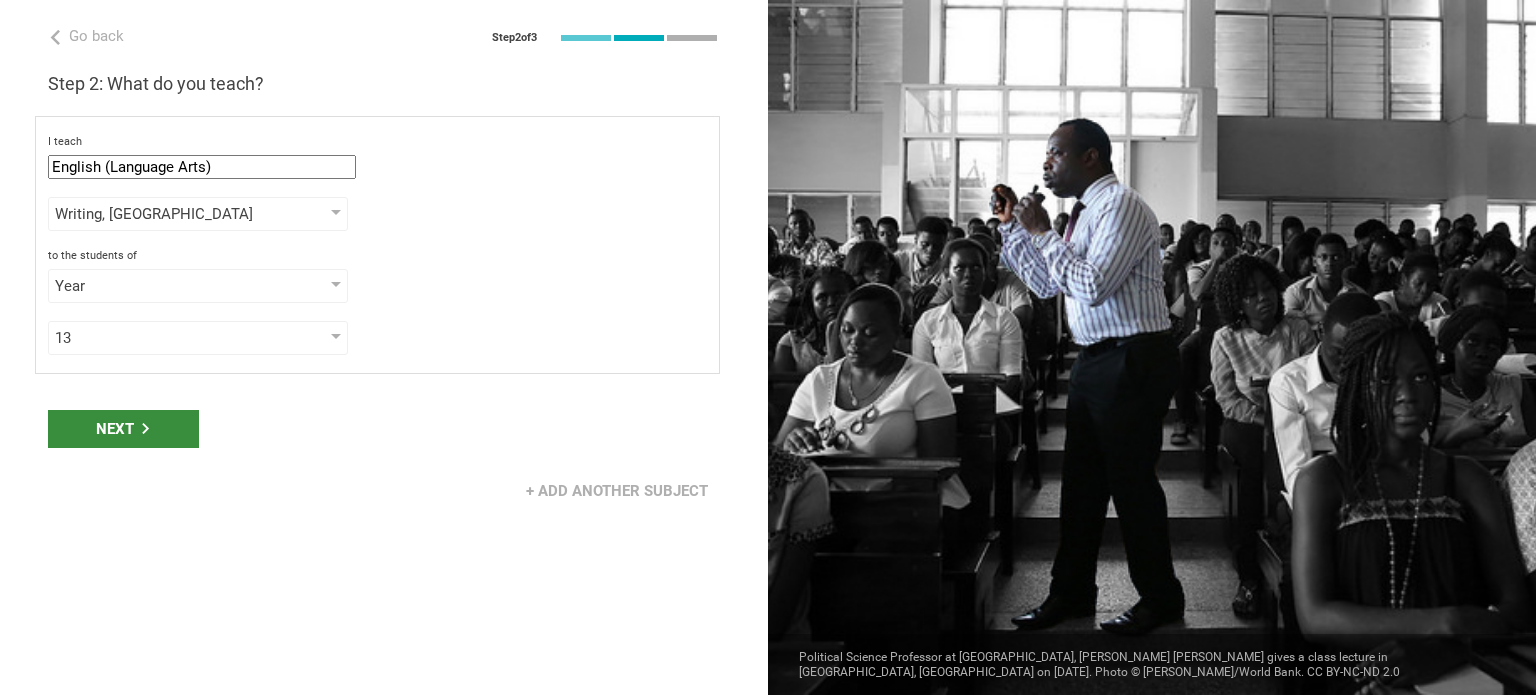 click on "Next" at bounding box center (123, 429) 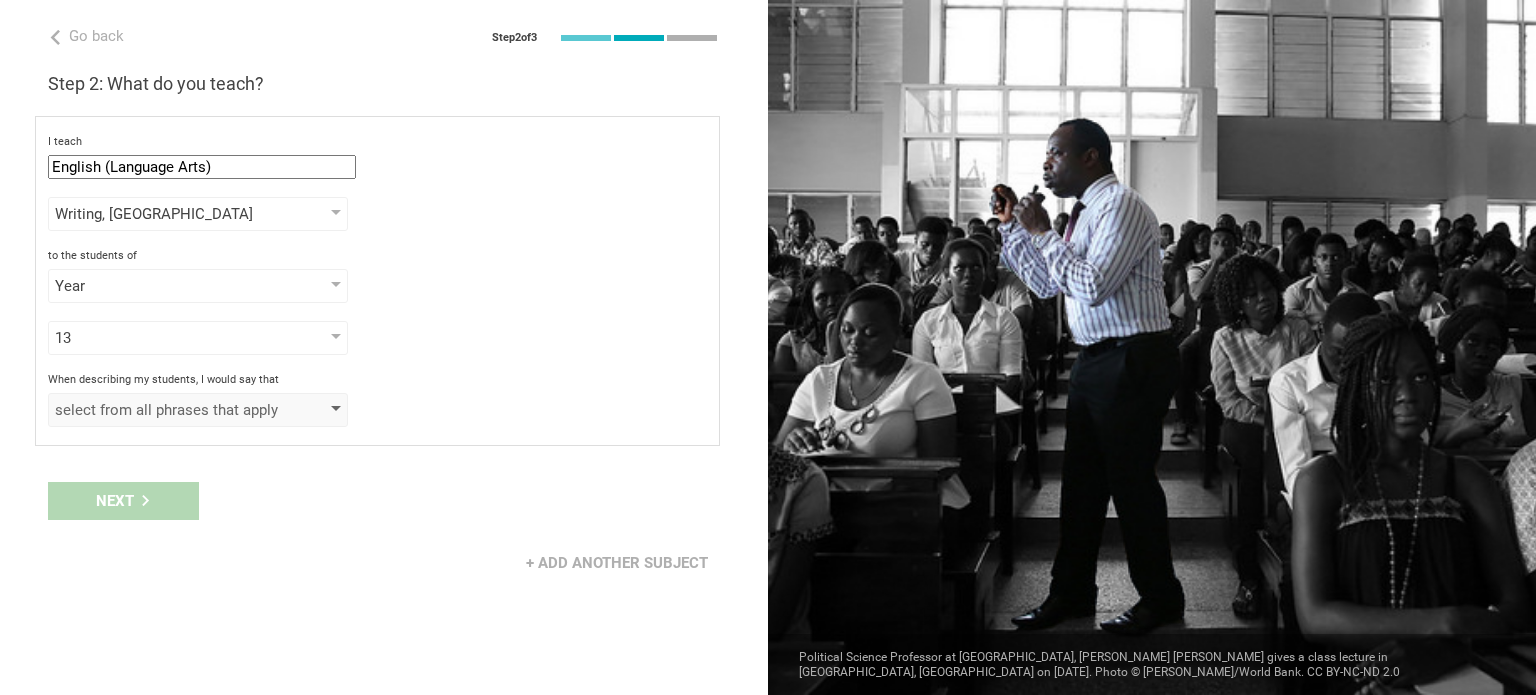 click on "select from all phrases that apply" at bounding box center [169, 410] 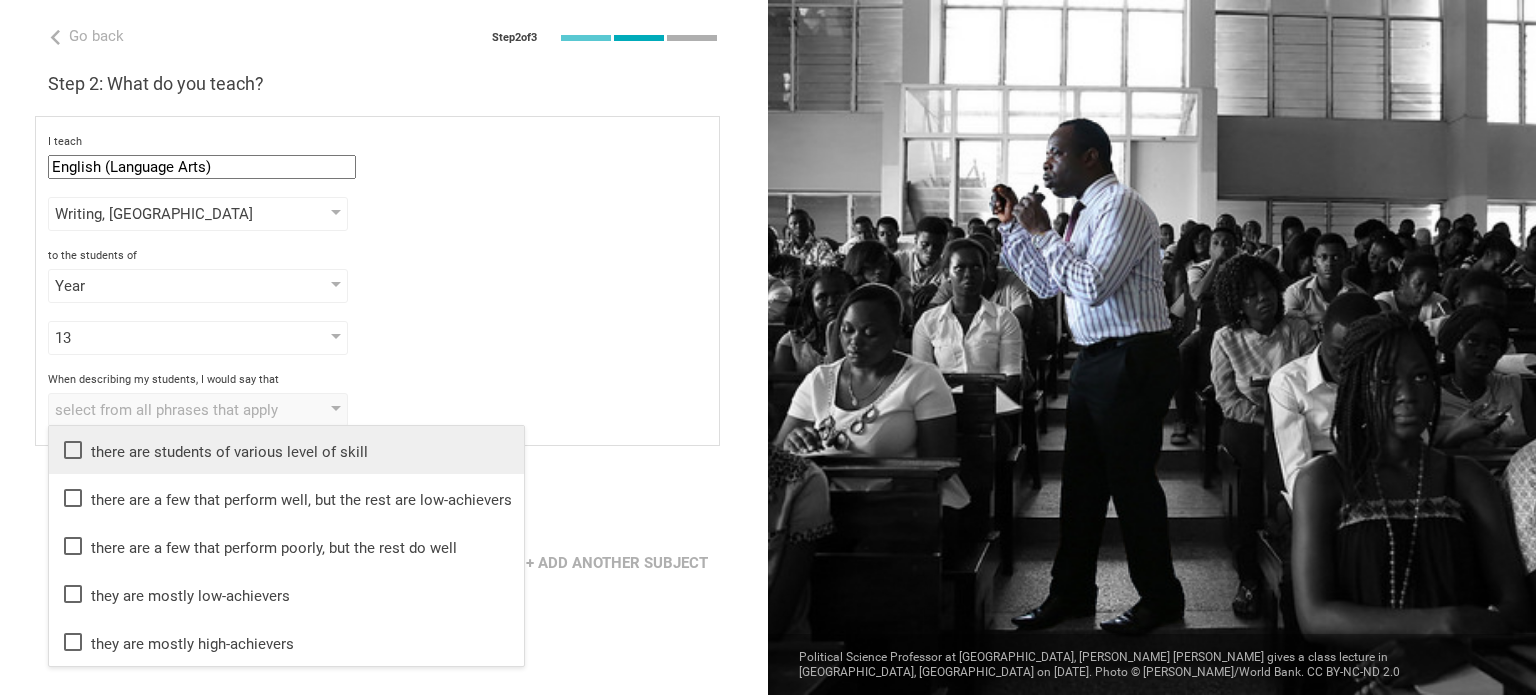 click 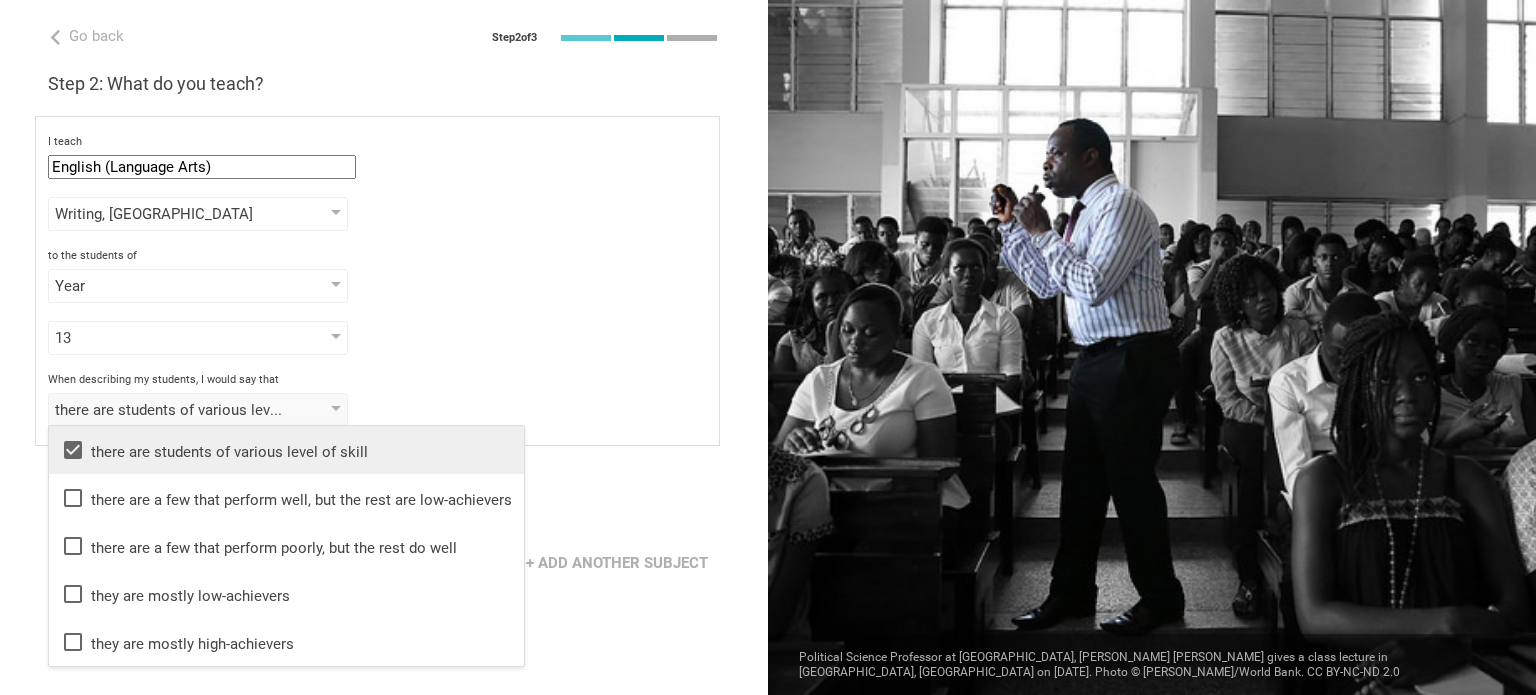click on "Go back Step  2  of  3 Welcome, [PERSON_NAME]! You are almost all set. Just answer a few simple questions to help us get to know you better and personalize your experience. Step 1: How would you describe yourself? I am a... Professor / Lecturer Teacher Professor / Lecturer Instructional Coach Vice Principal or Principal Curriculum writer / Instructional designer School / district Administrator EdTech maker / enthusiast at the [GEOGRAPHIC_DATA] program institute company organization [PERSON_NAME][GEOGRAPHIC_DATA] in [GEOGRAPHIC_DATA], [GEOGRAPHIC_DATA] Step 2: What do you teach? I teach English (Language Arts) Mathematics English (Language Arts) Science Social Studies Other Writing, Reading Literature Grammar Writing Reading Speaking Poetry Phonics to the students of Year Grade Class Year Level Standard 13 1 2 3 4 5 6 7 8 9 10 11 12 13 When describing my students, I would say that there are students of various level of skill there are students of various level of skill they are mostly low-achievers My university is" at bounding box center (384, 347) 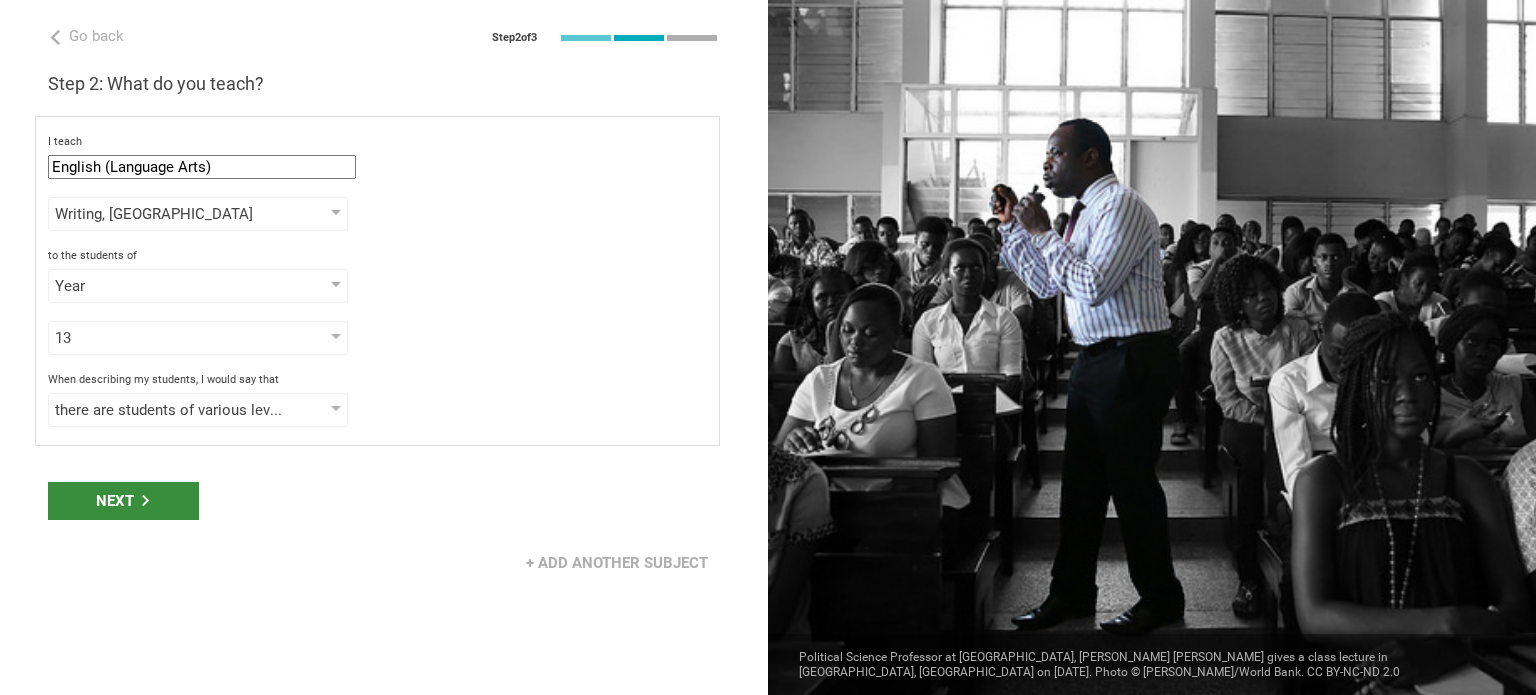 click 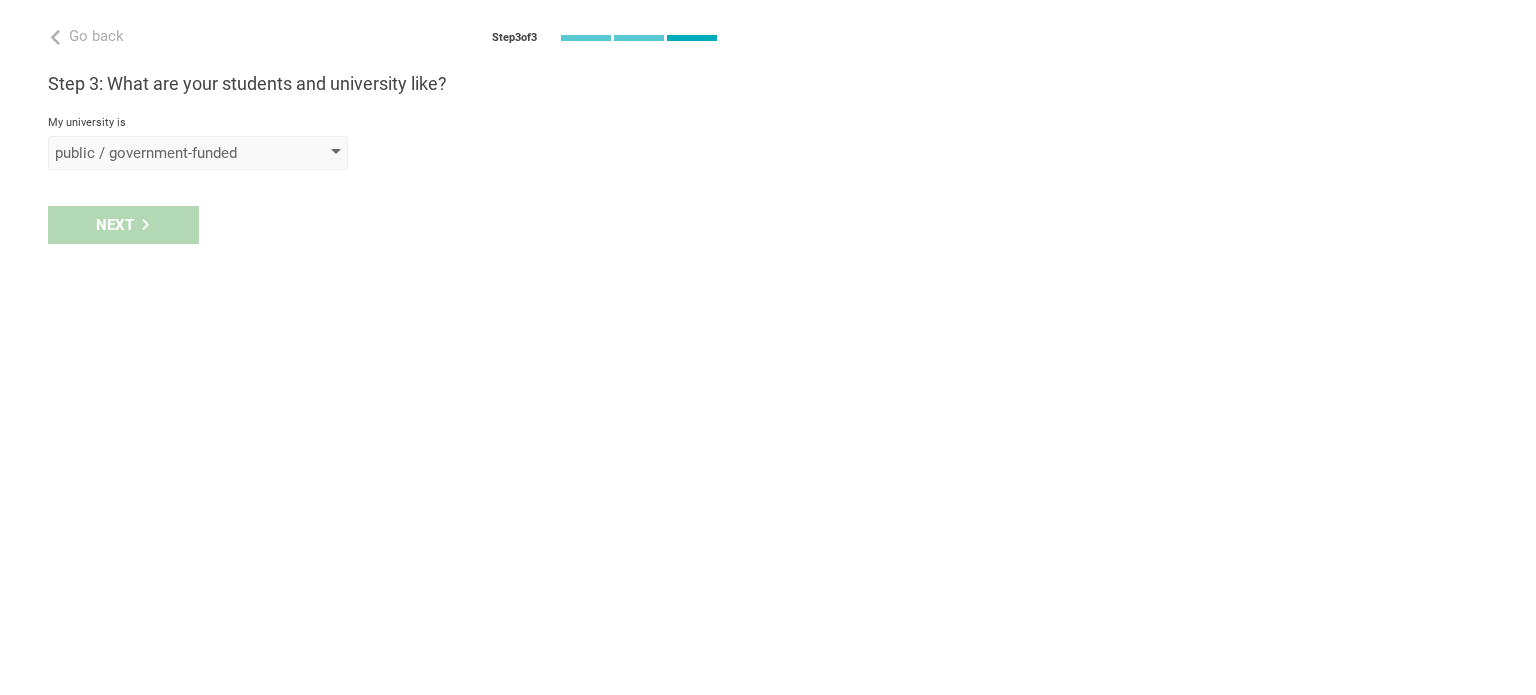 click on "public / government-funded" at bounding box center (169, 153) 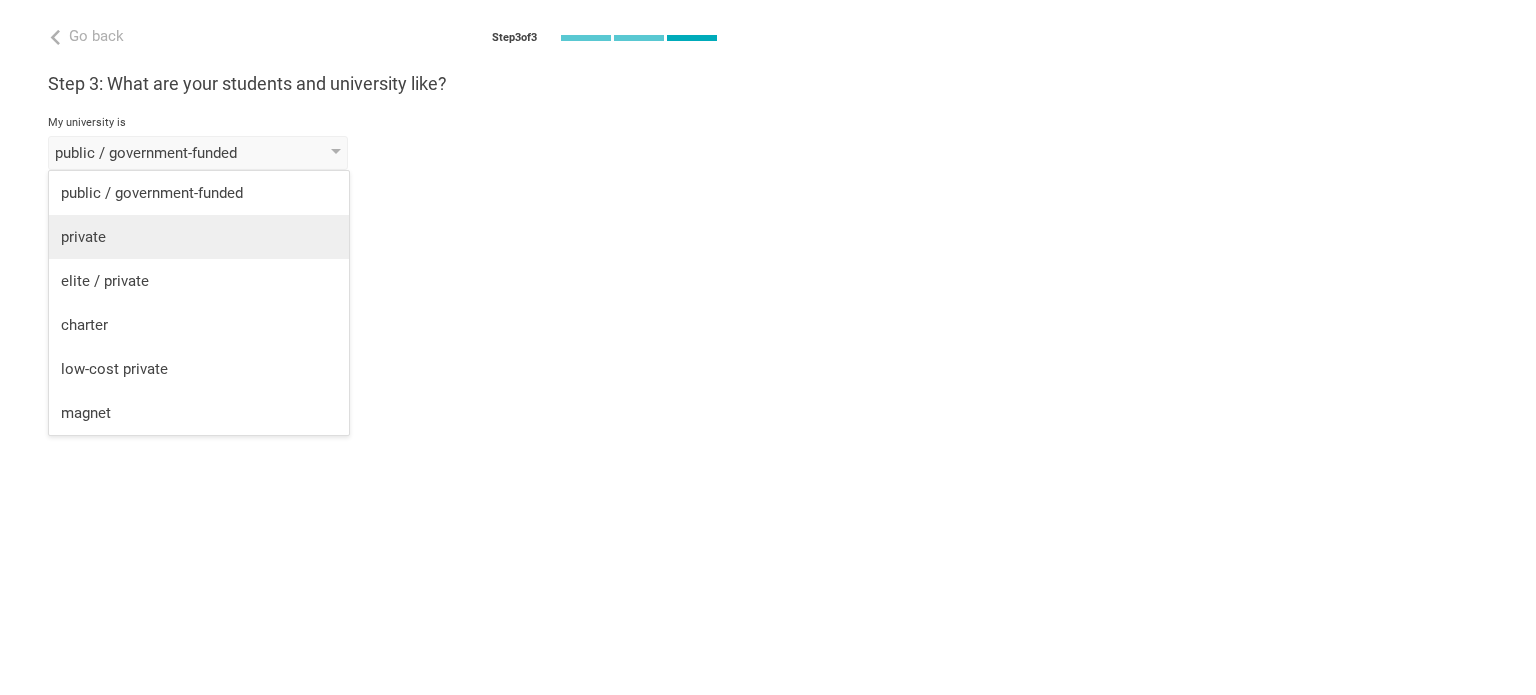 click on "private" at bounding box center (199, 237) 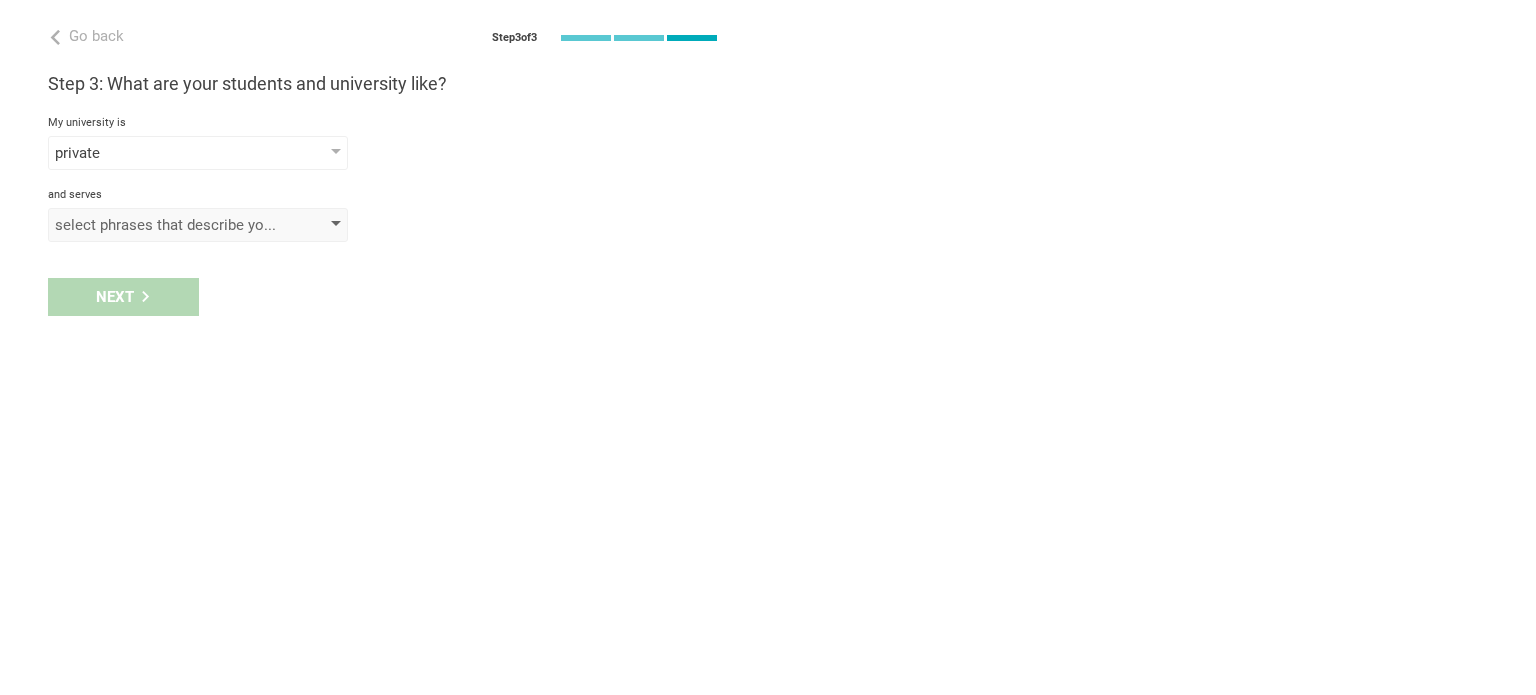 click on "select phrases that describe your student population" at bounding box center (169, 225) 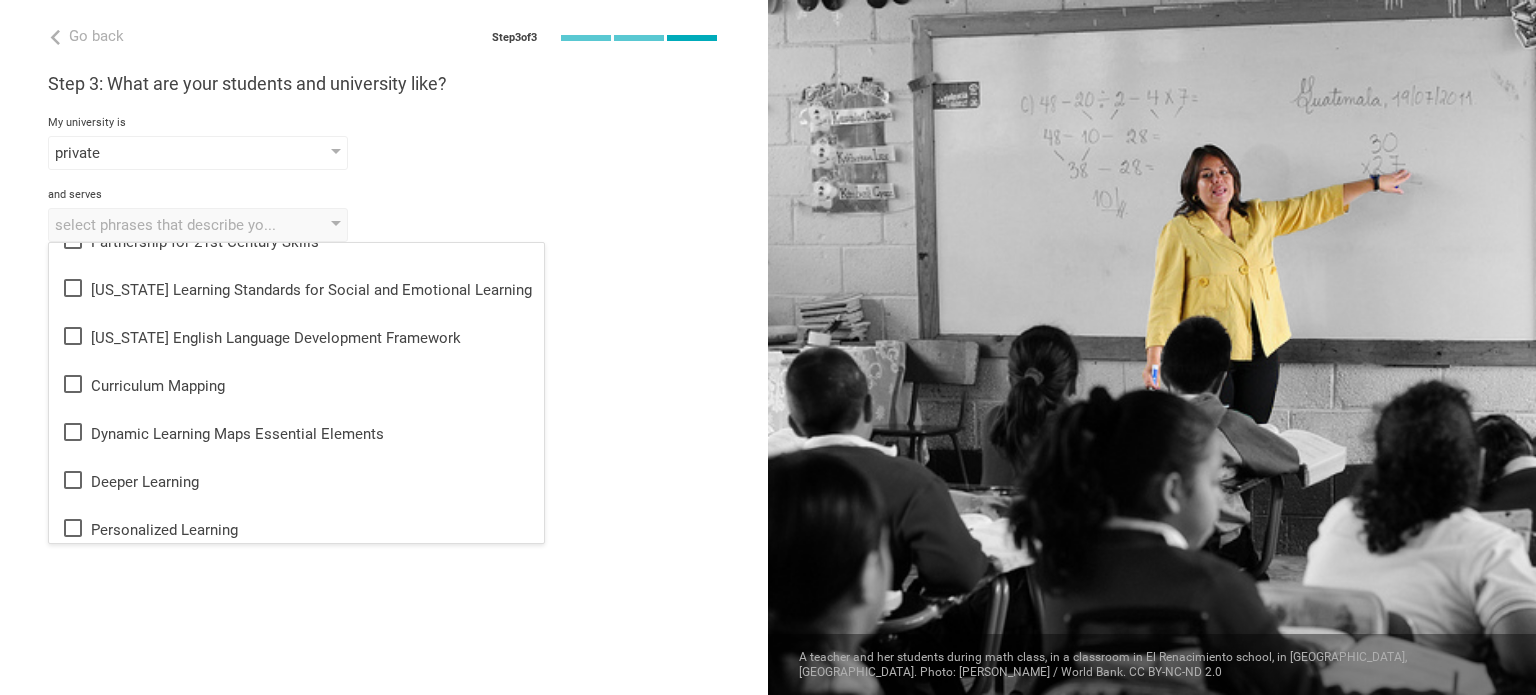 scroll, scrollTop: 407, scrollLeft: 0, axis: vertical 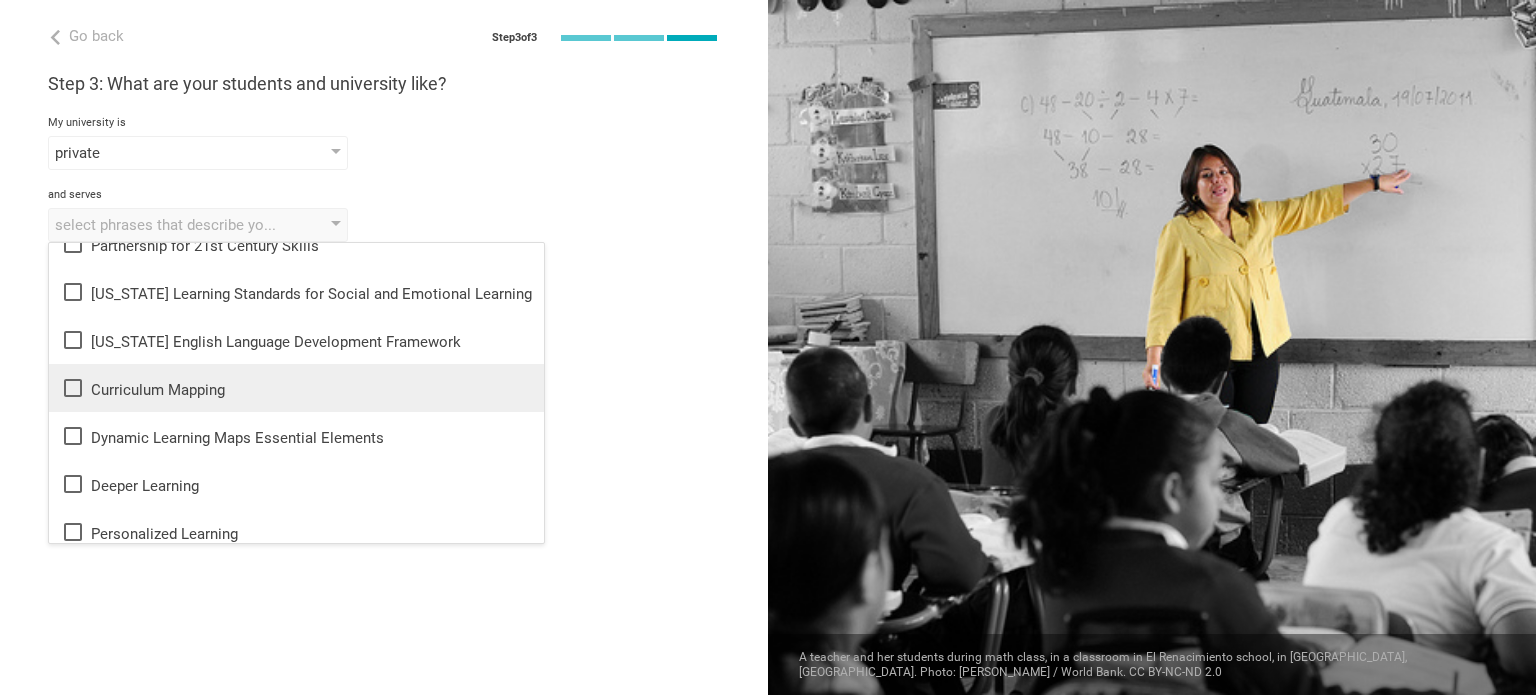 click 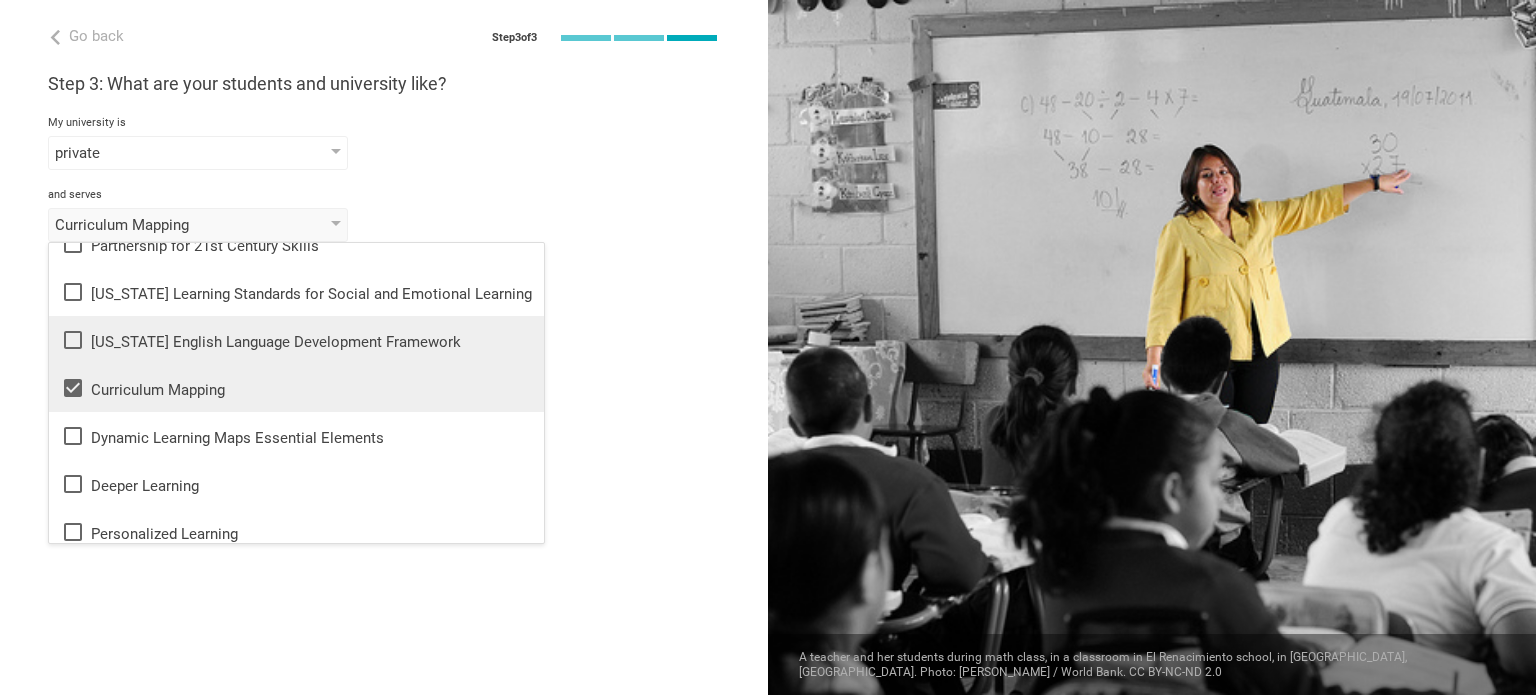 scroll, scrollTop: 0, scrollLeft: 0, axis: both 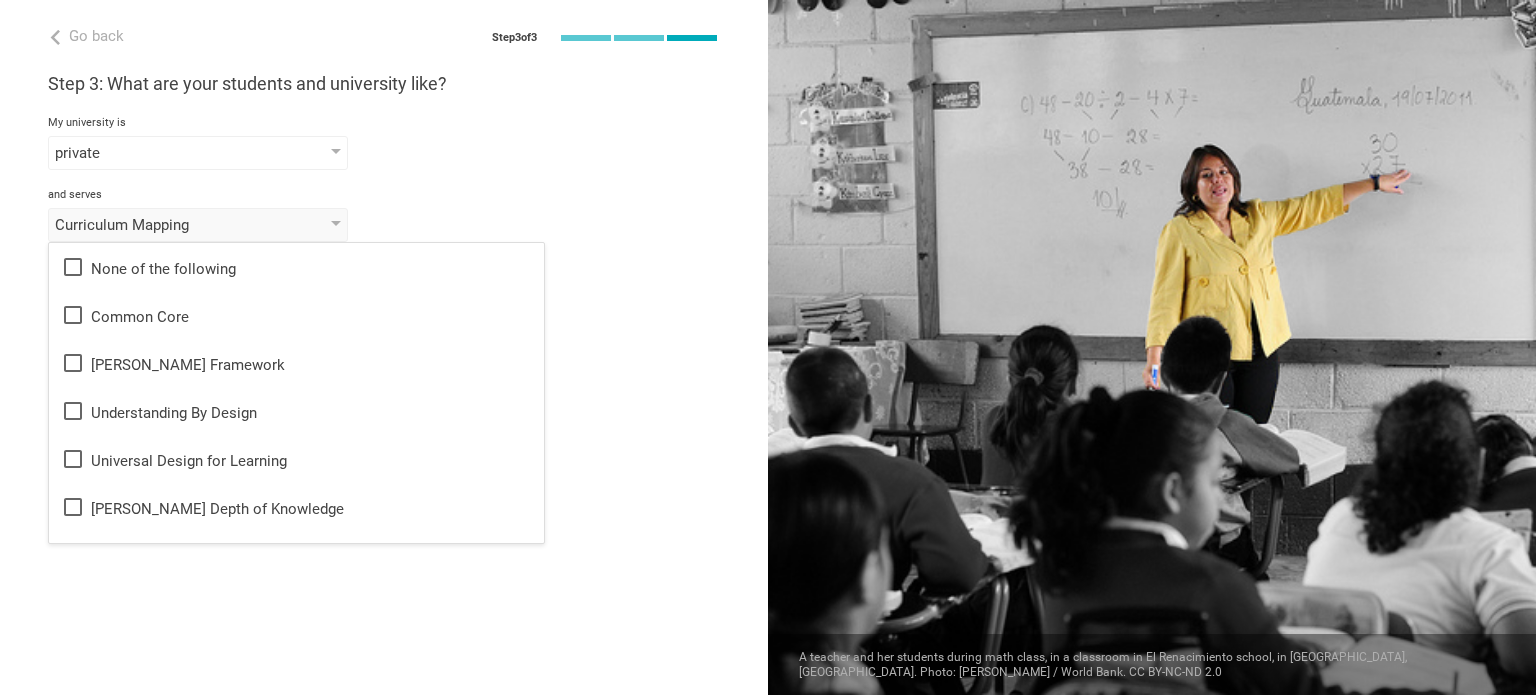 click on "Done" at bounding box center (384, 297) 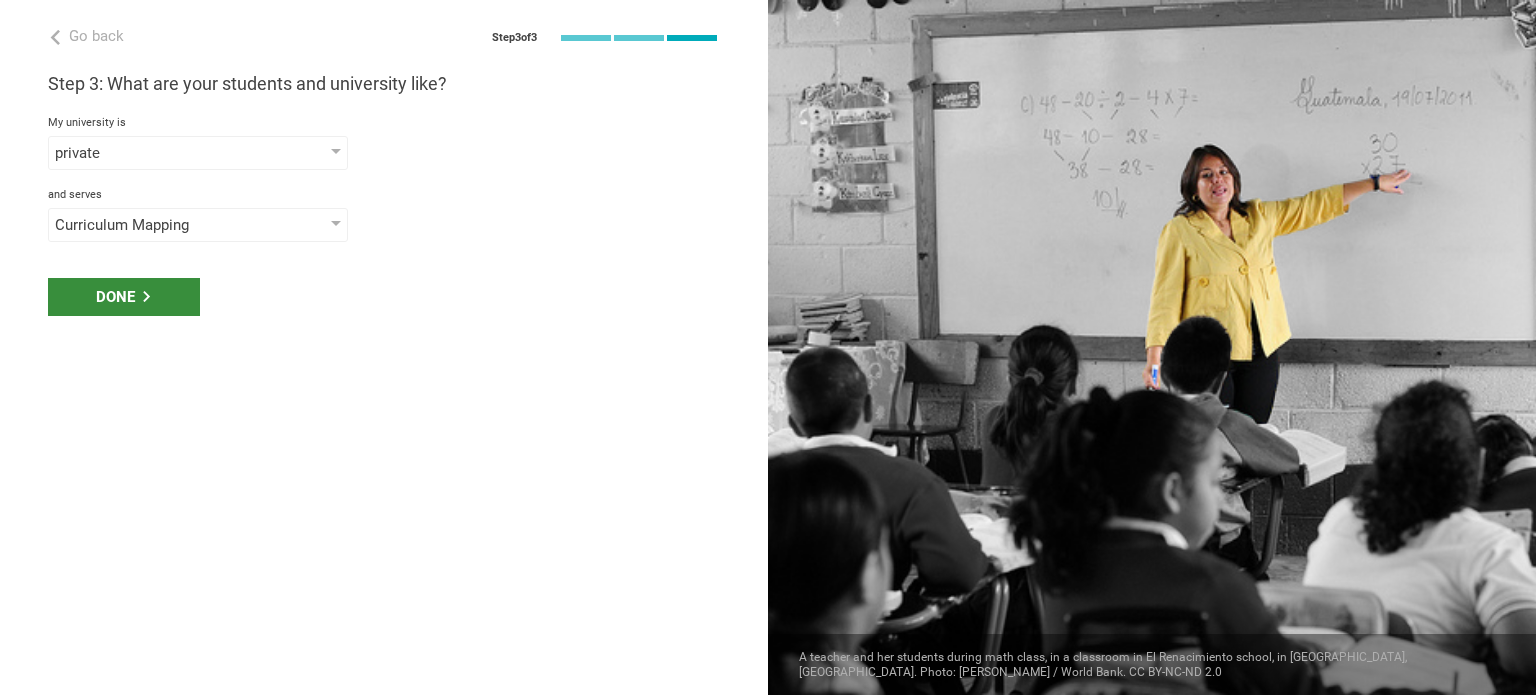 click on "Done" at bounding box center (124, 297) 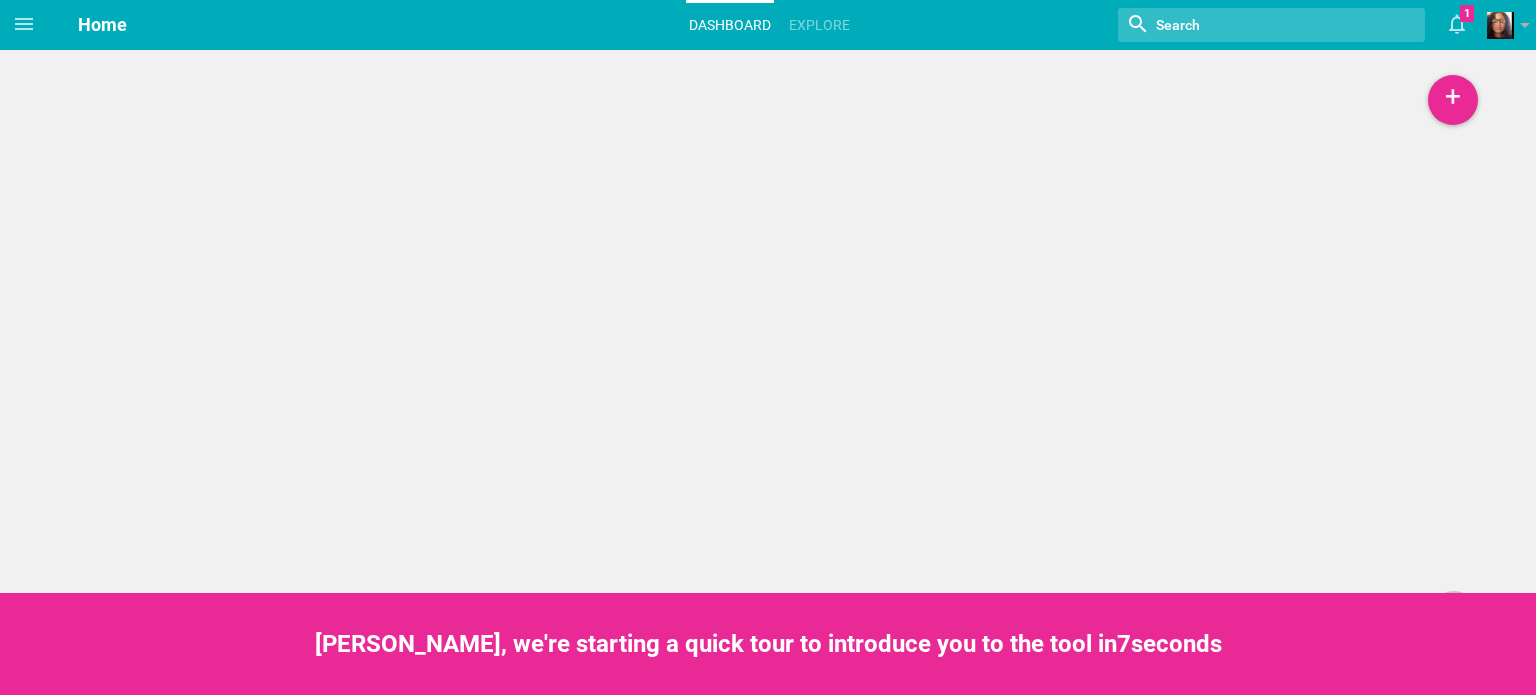 scroll, scrollTop: 0, scrollLeft: 0, axis: both 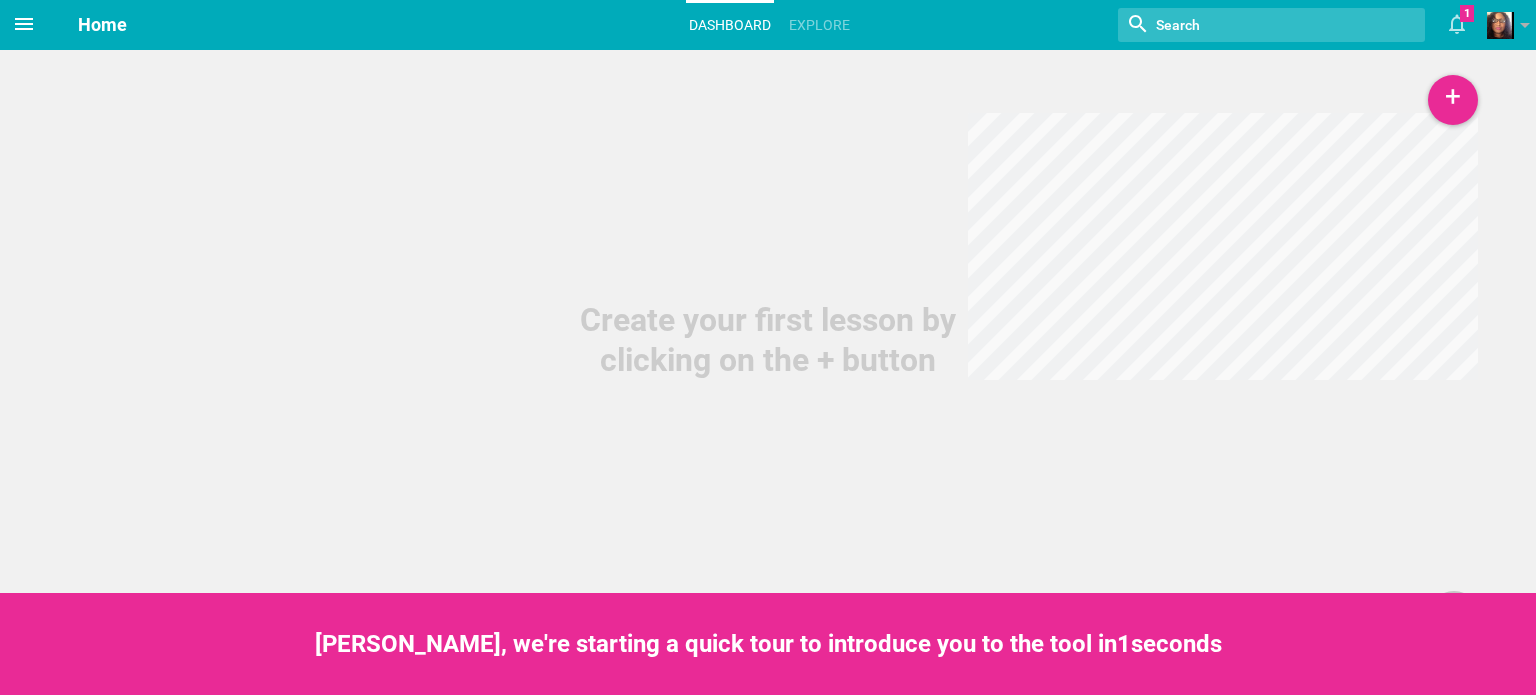 click 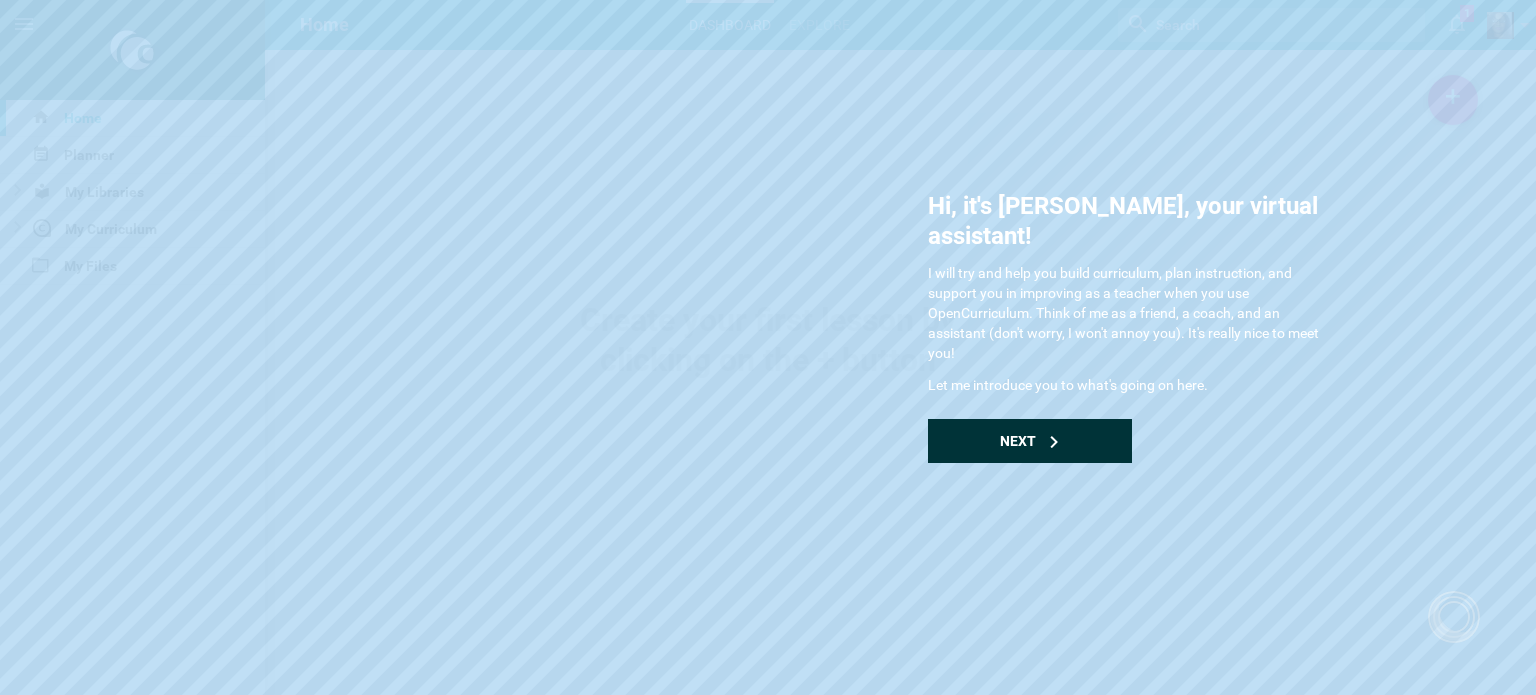 click on "Next" at bounding box center (1030, 441) 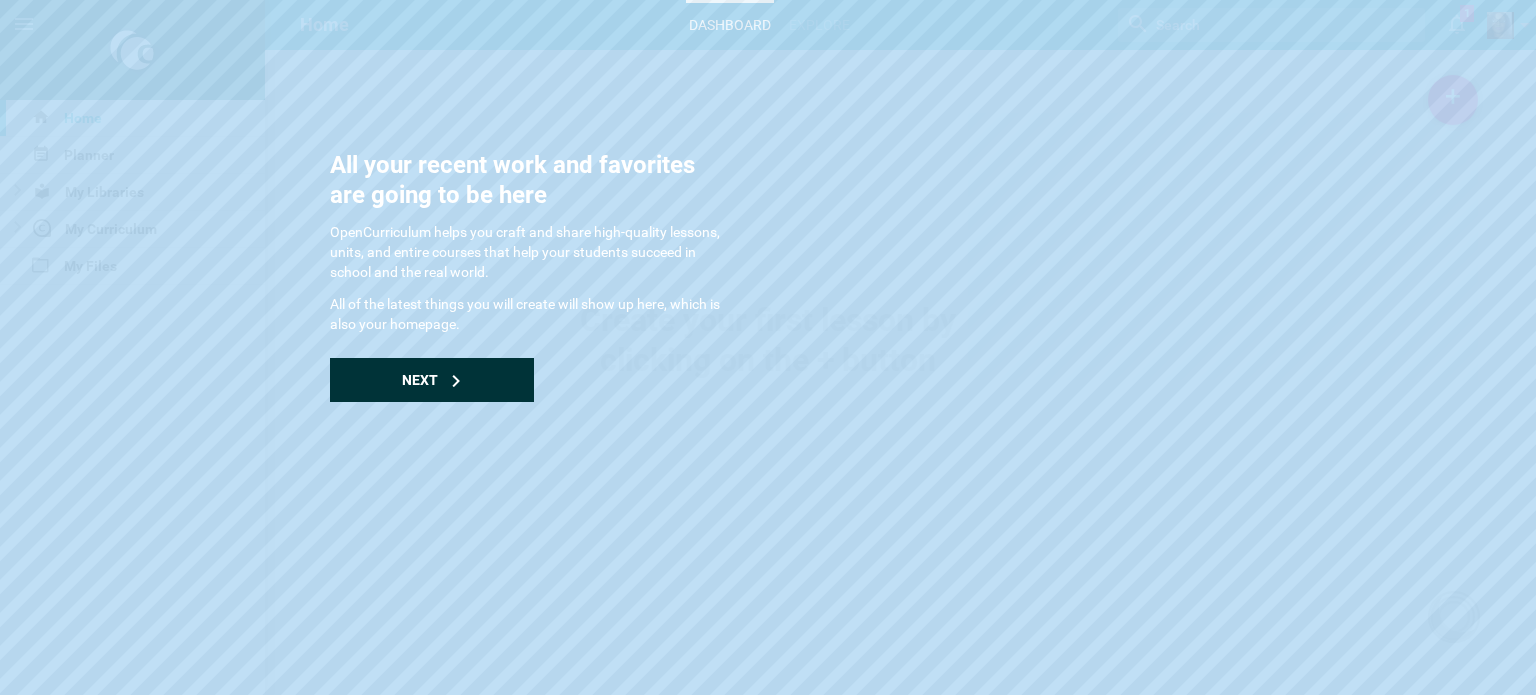 click on "Next" at bounding box center [432, 380] 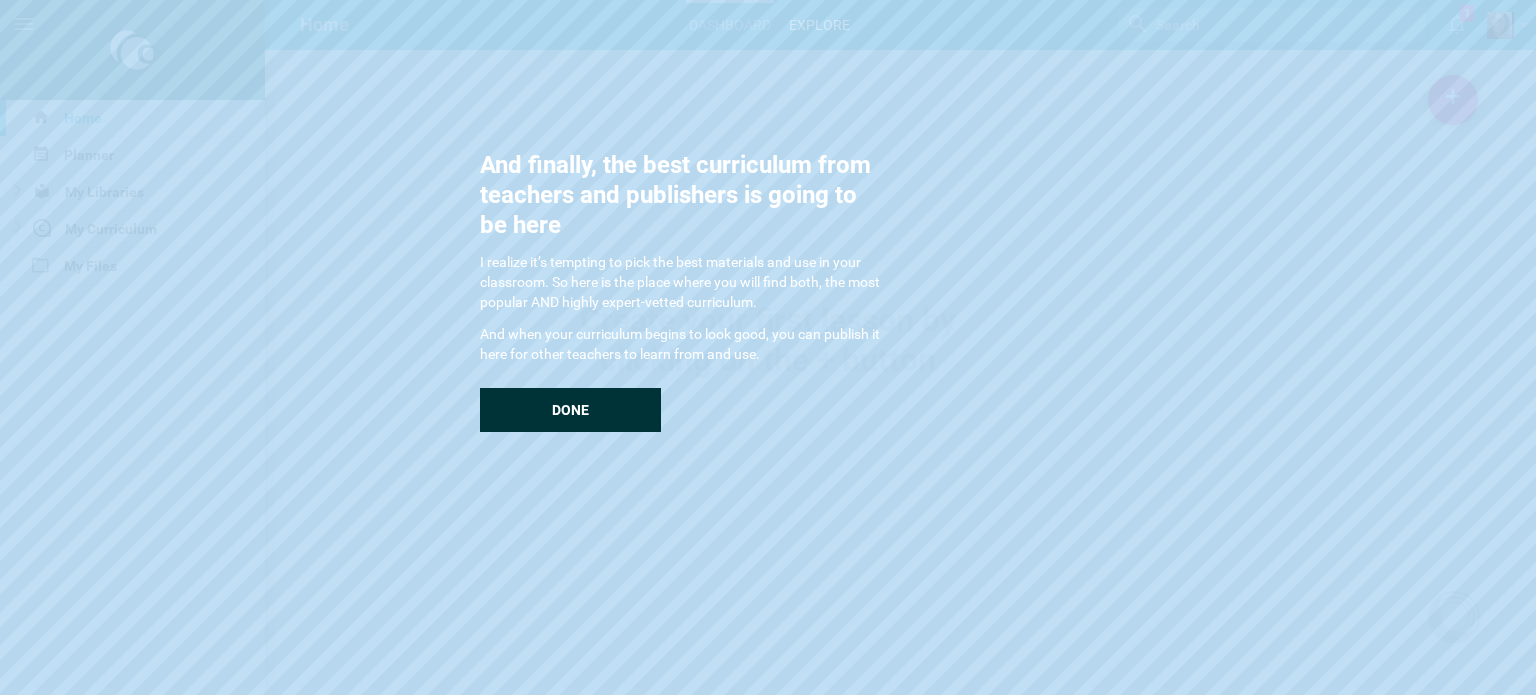 click on "Done" at bounding box center [570, 410] 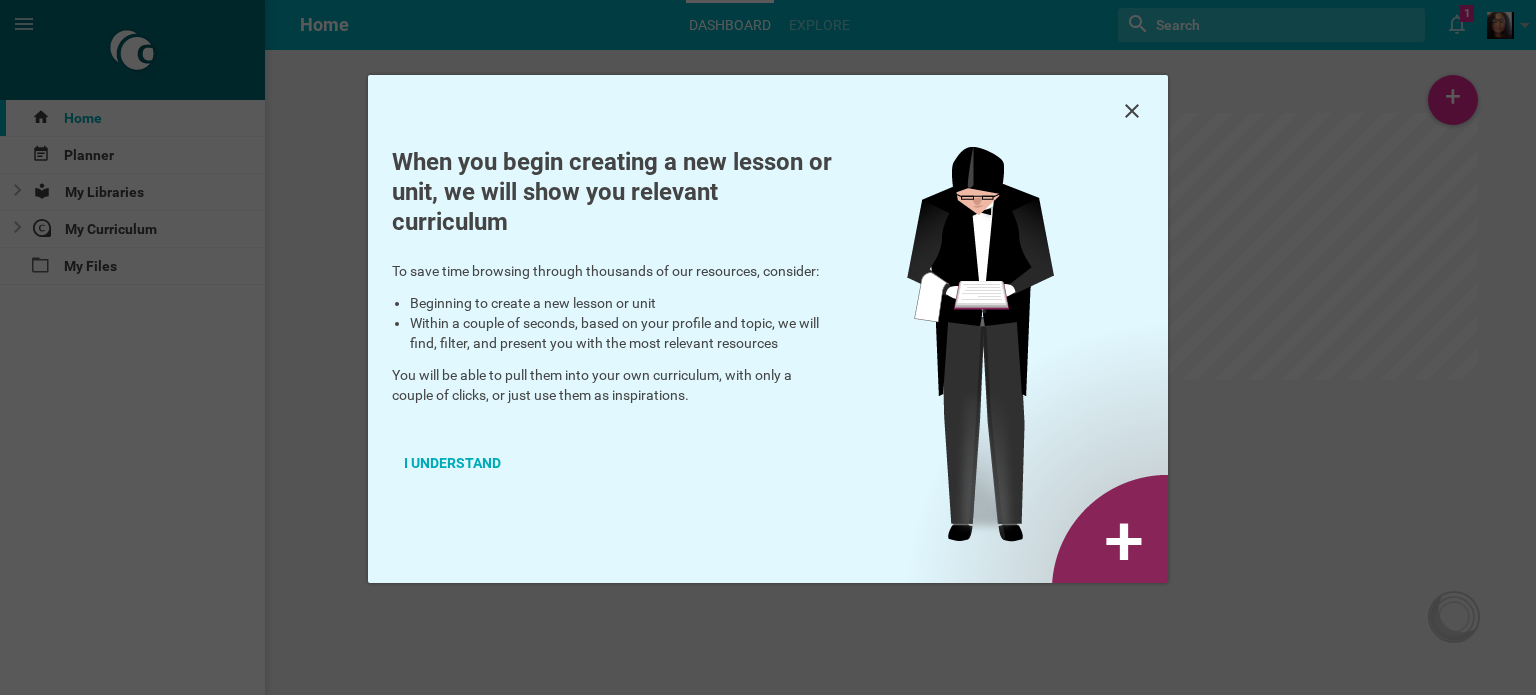 click at bounding box center [768, 111] 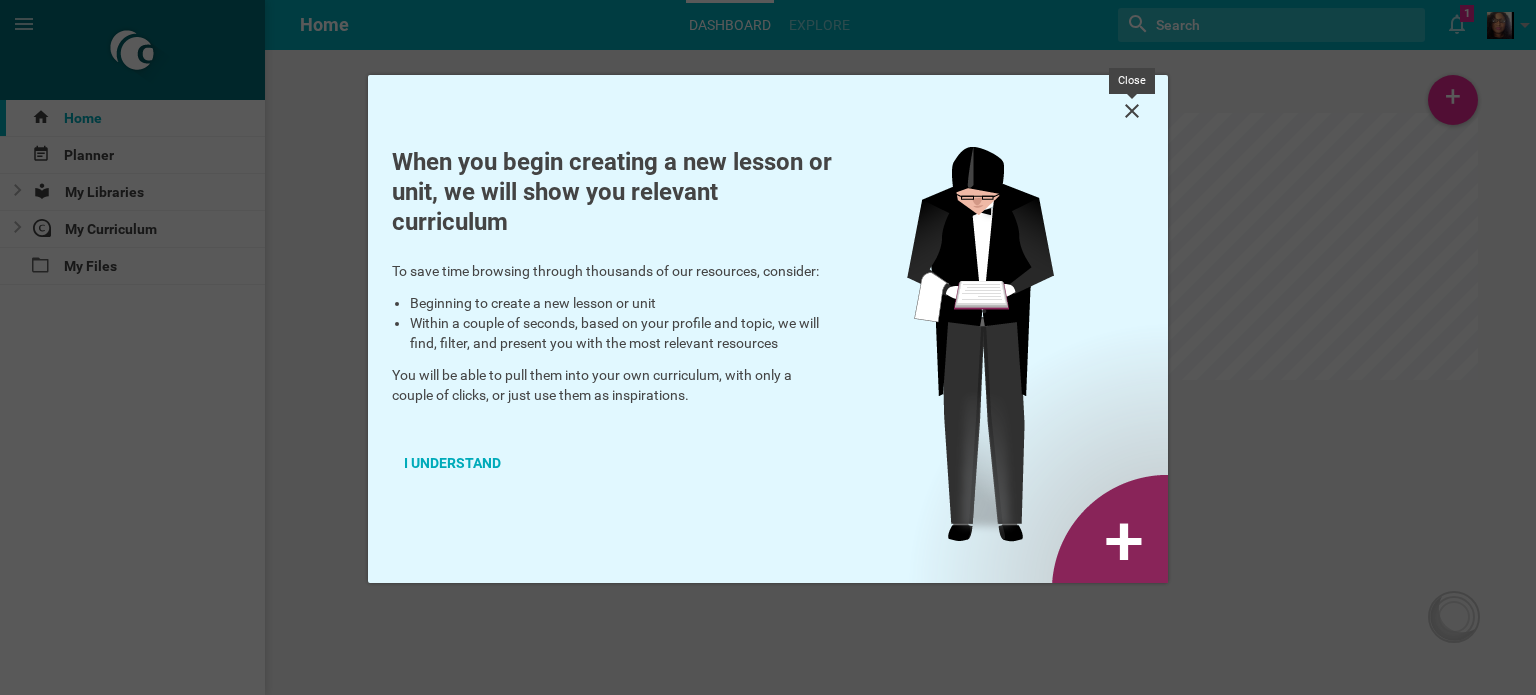 click 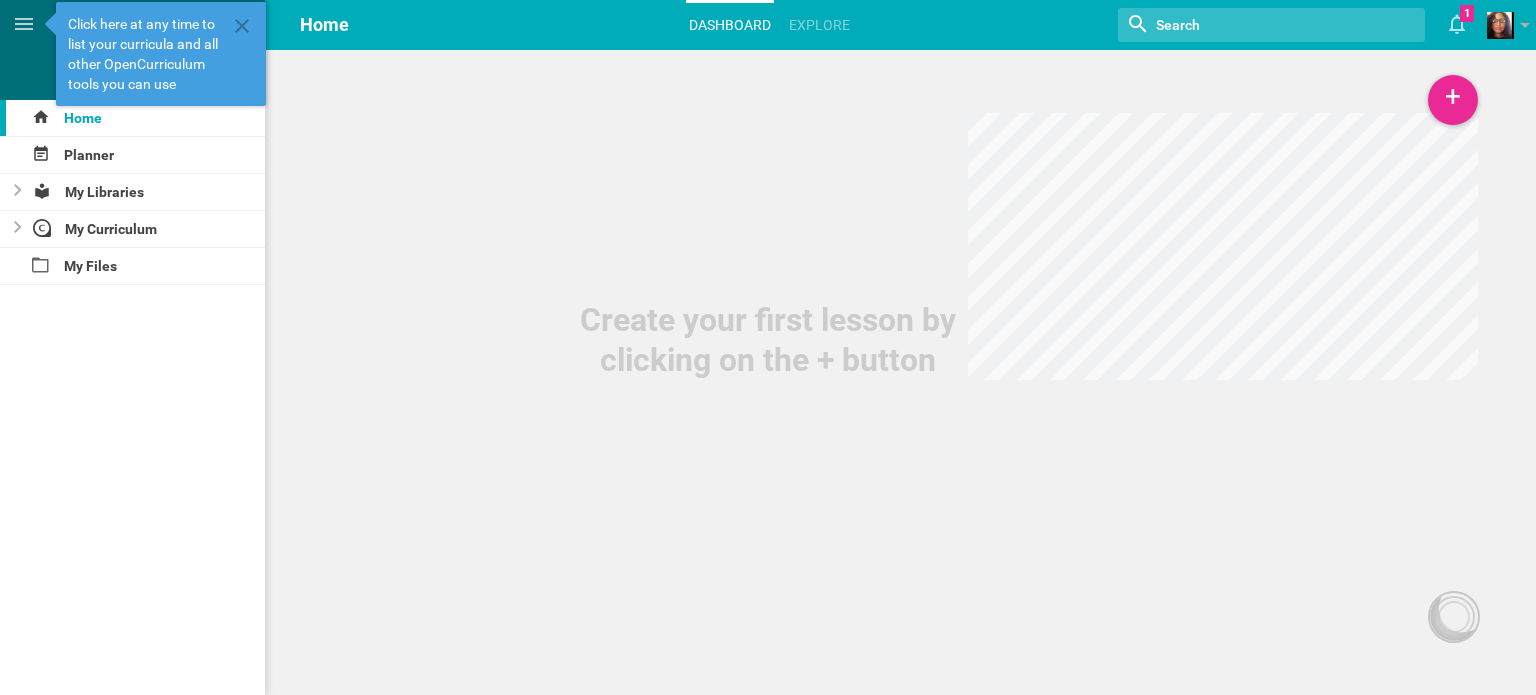 click at bounding box center [1246, 25] 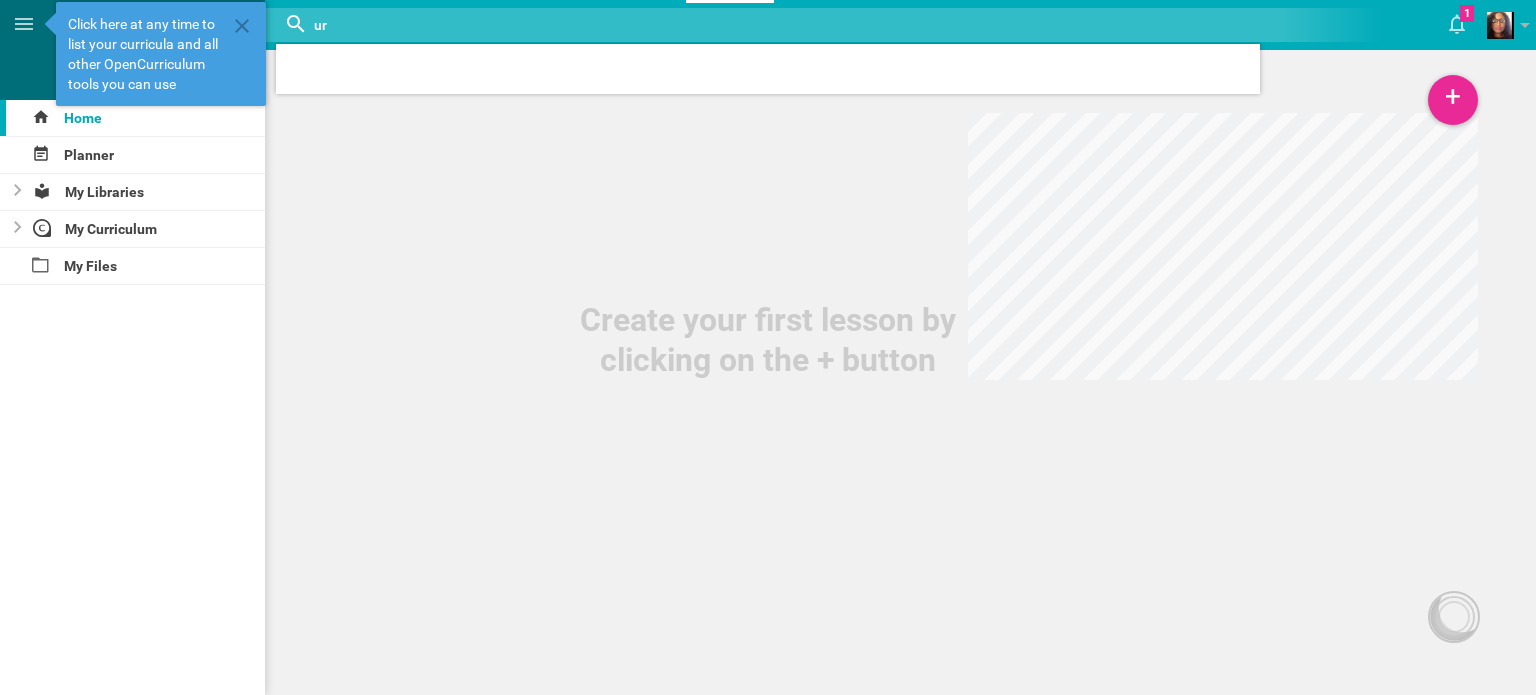 type on "u" 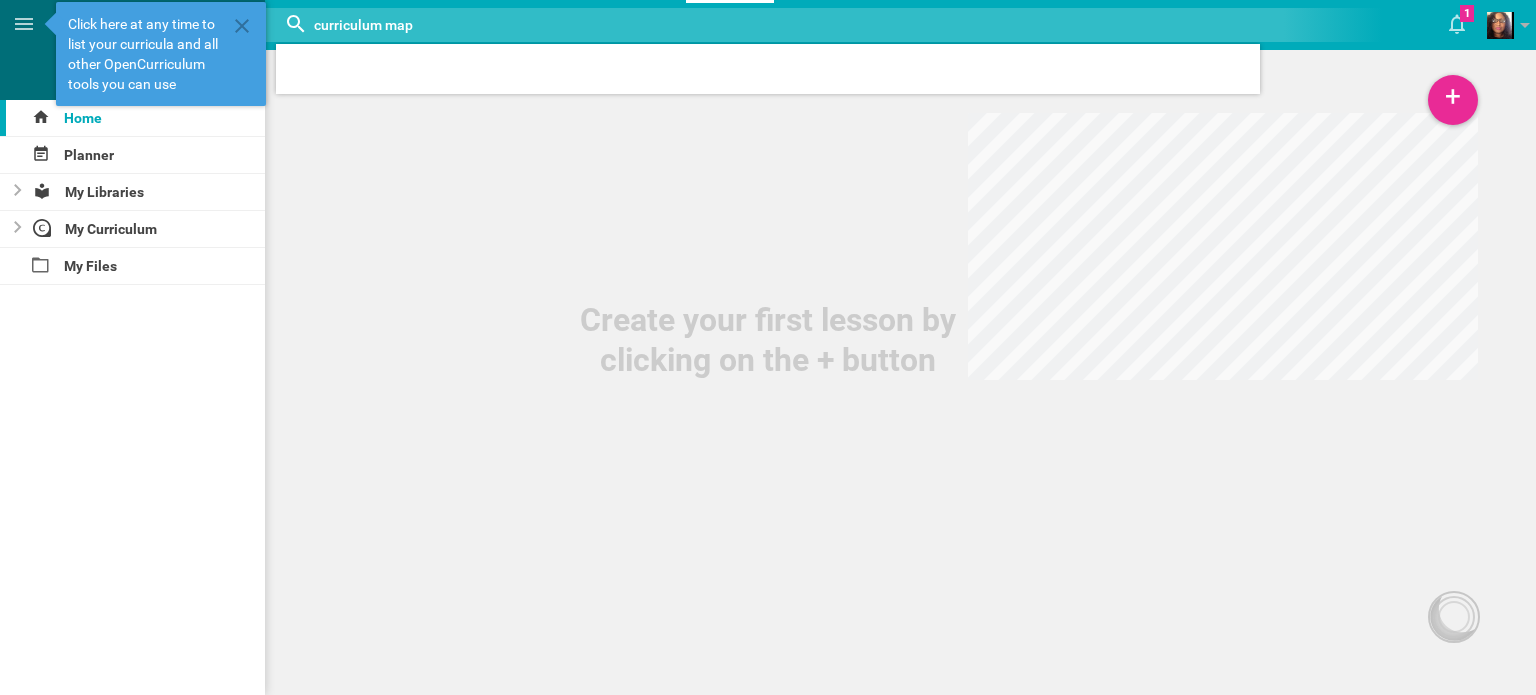 type on "curriculum map" 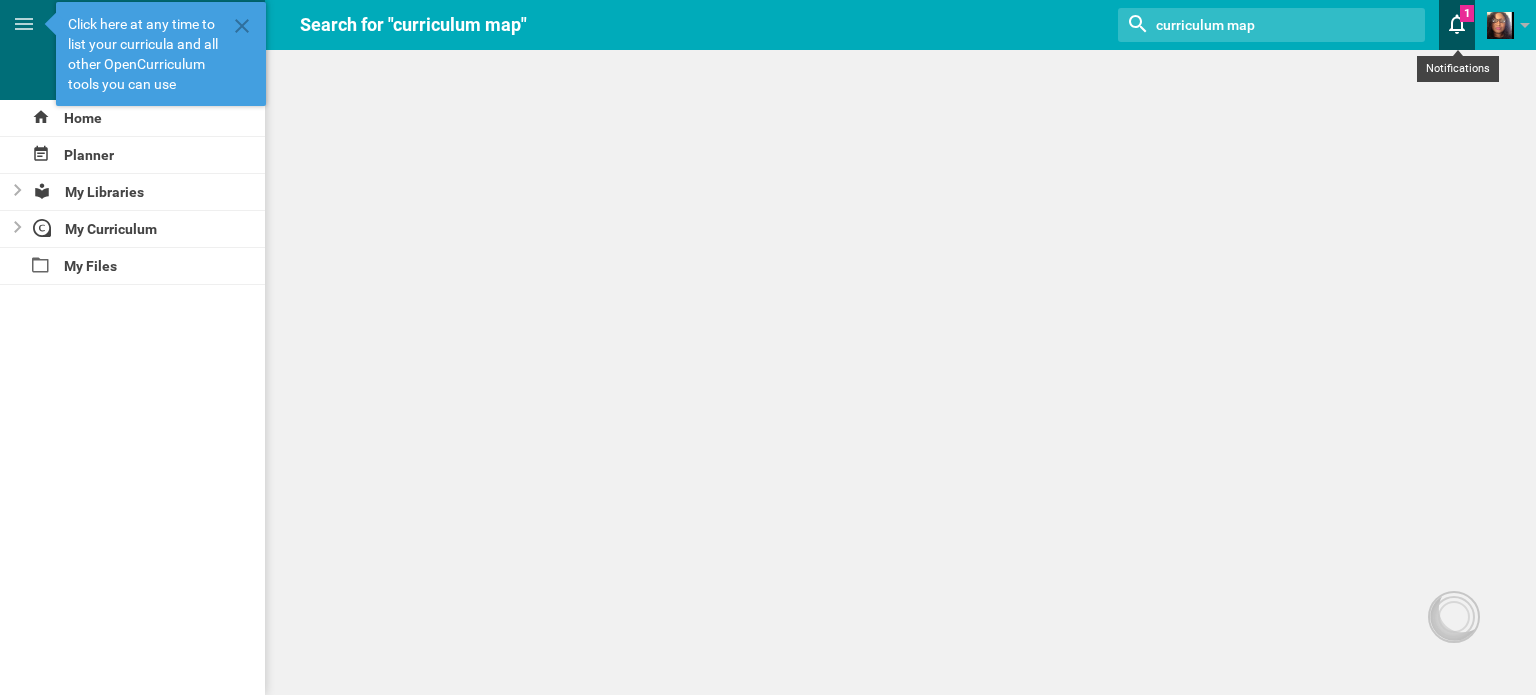 click 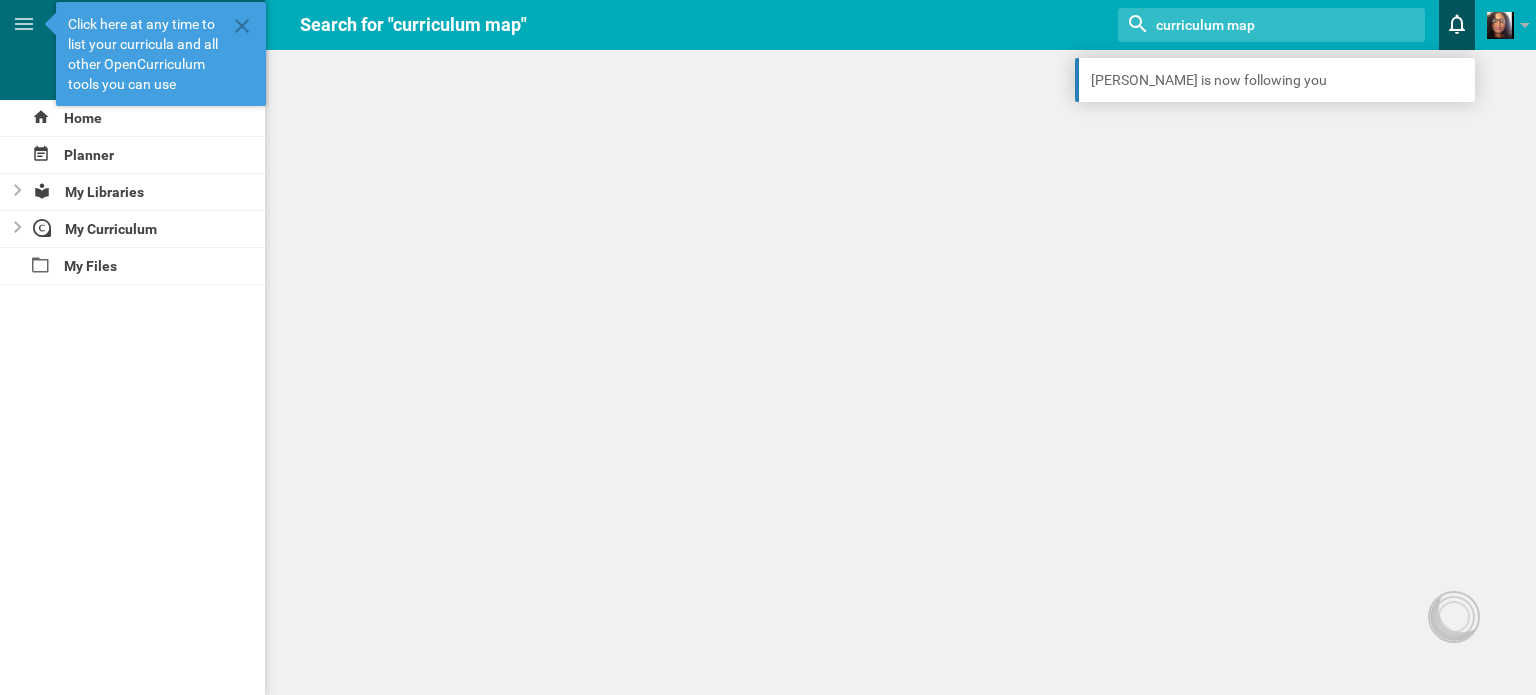 click 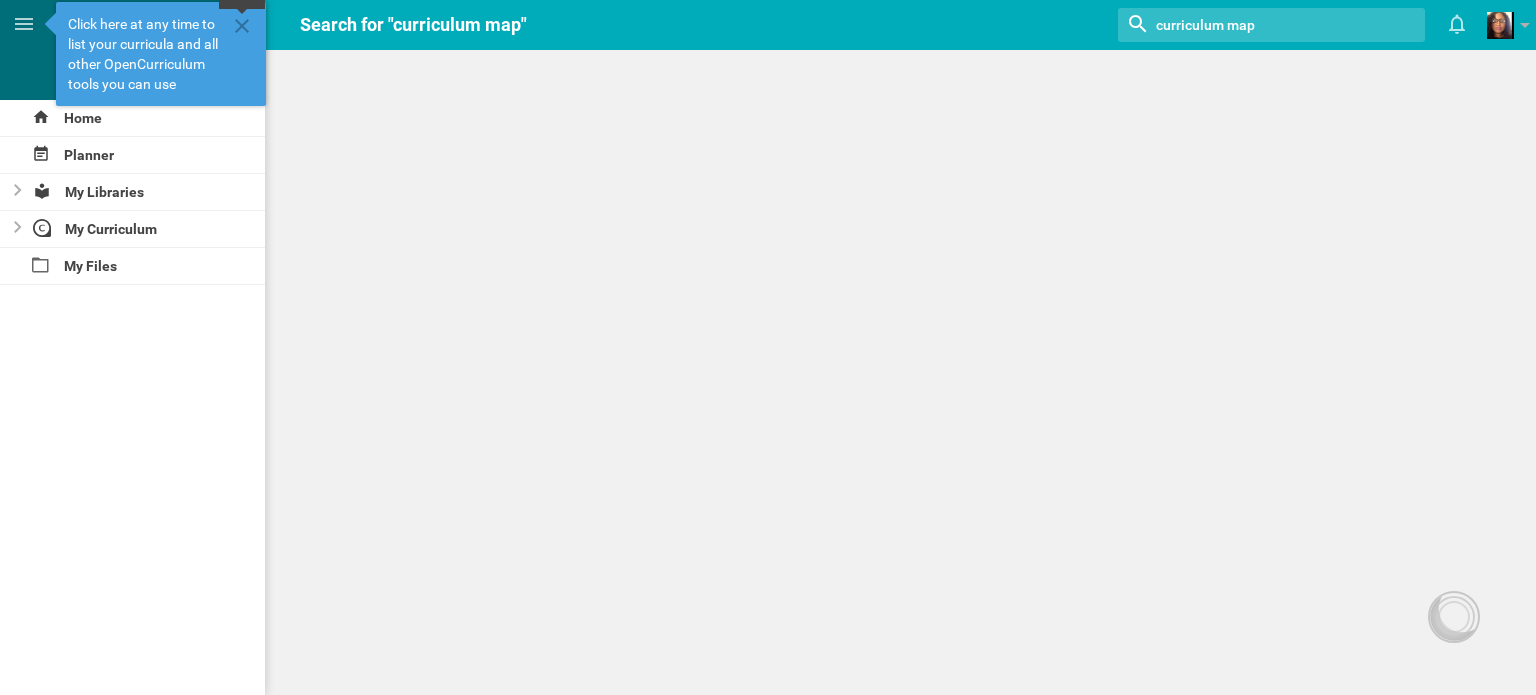 click 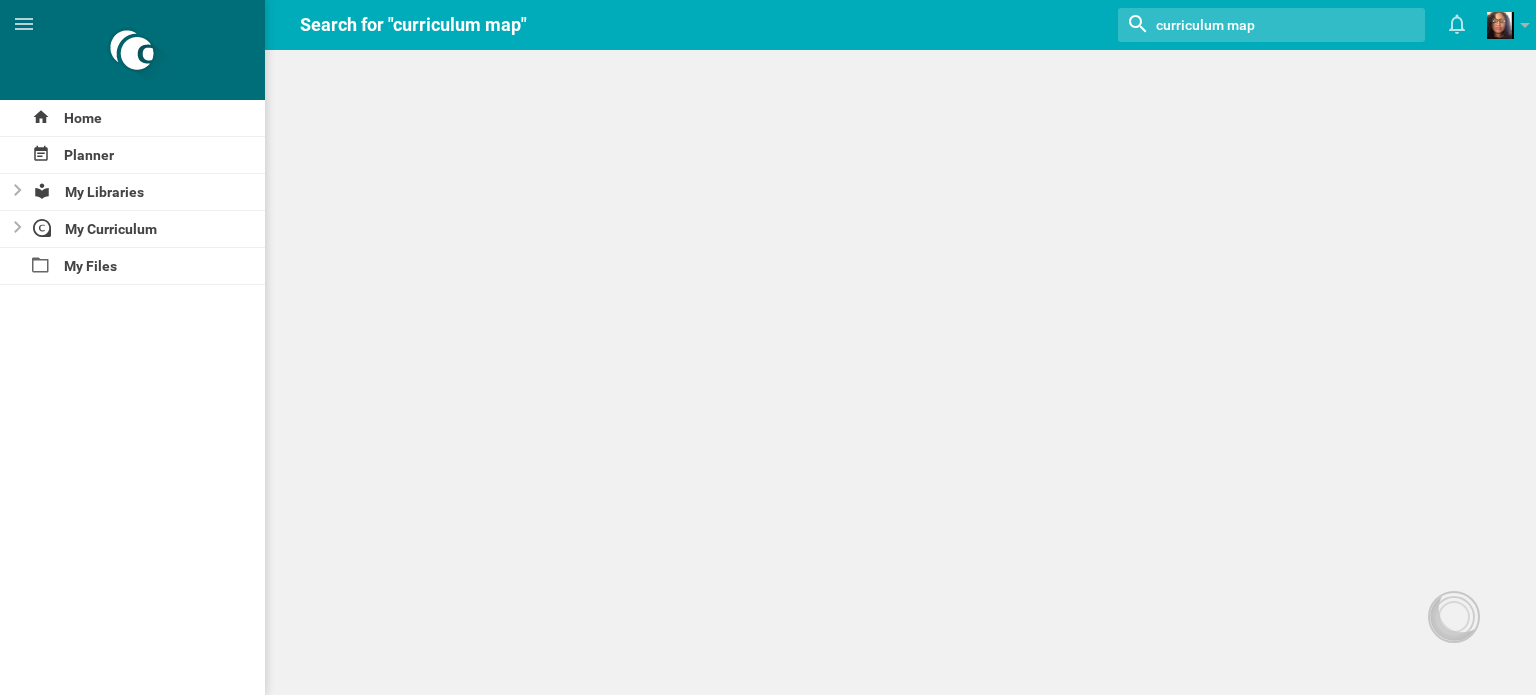 click 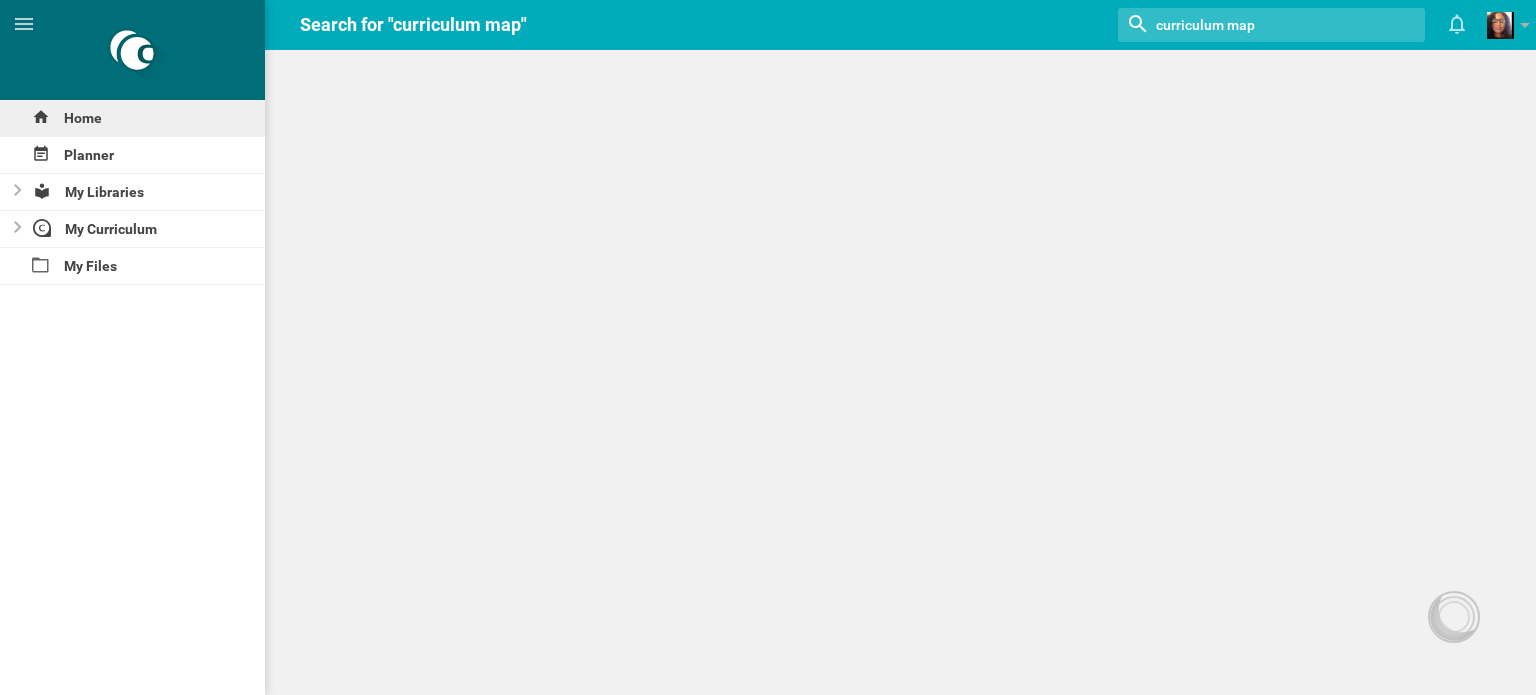 click on "Home" at bounding box center [132, 118] 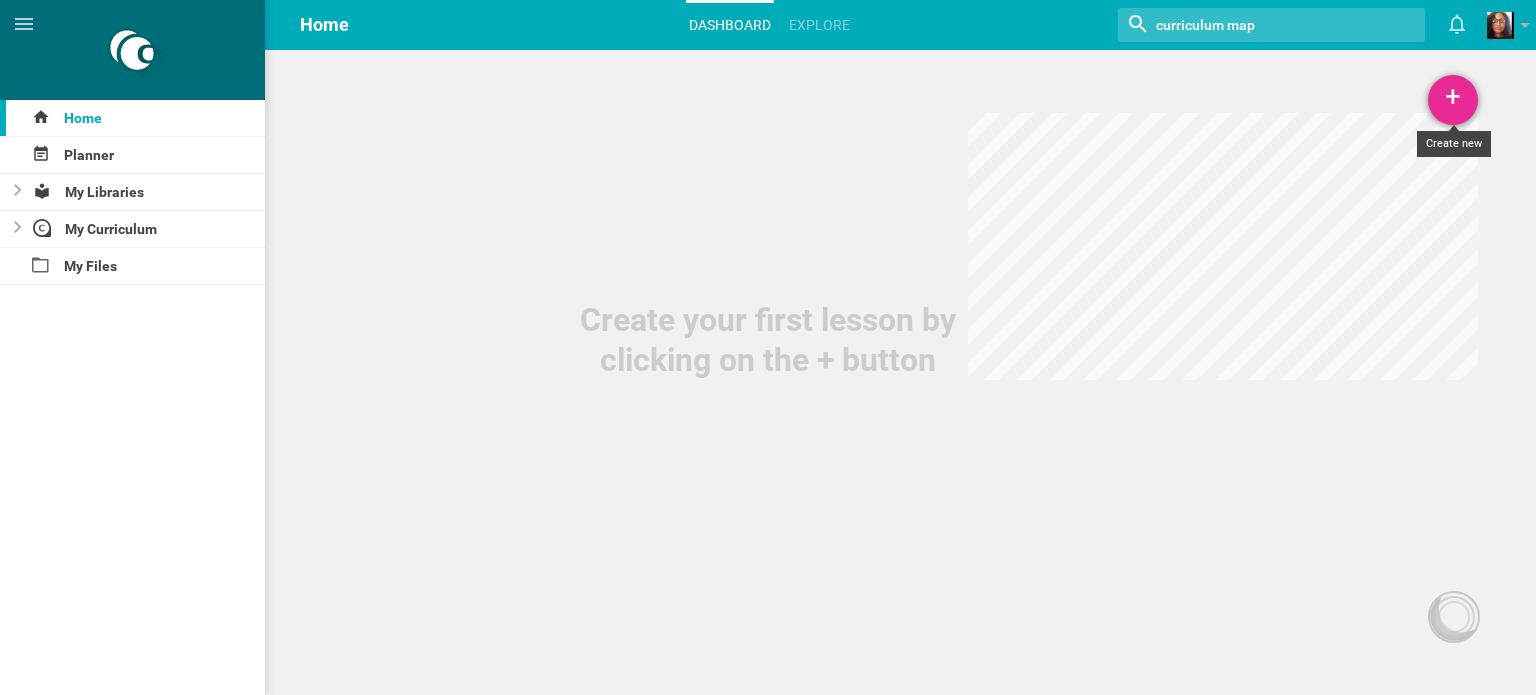 click on "+" at bounding box center (1453, 100) 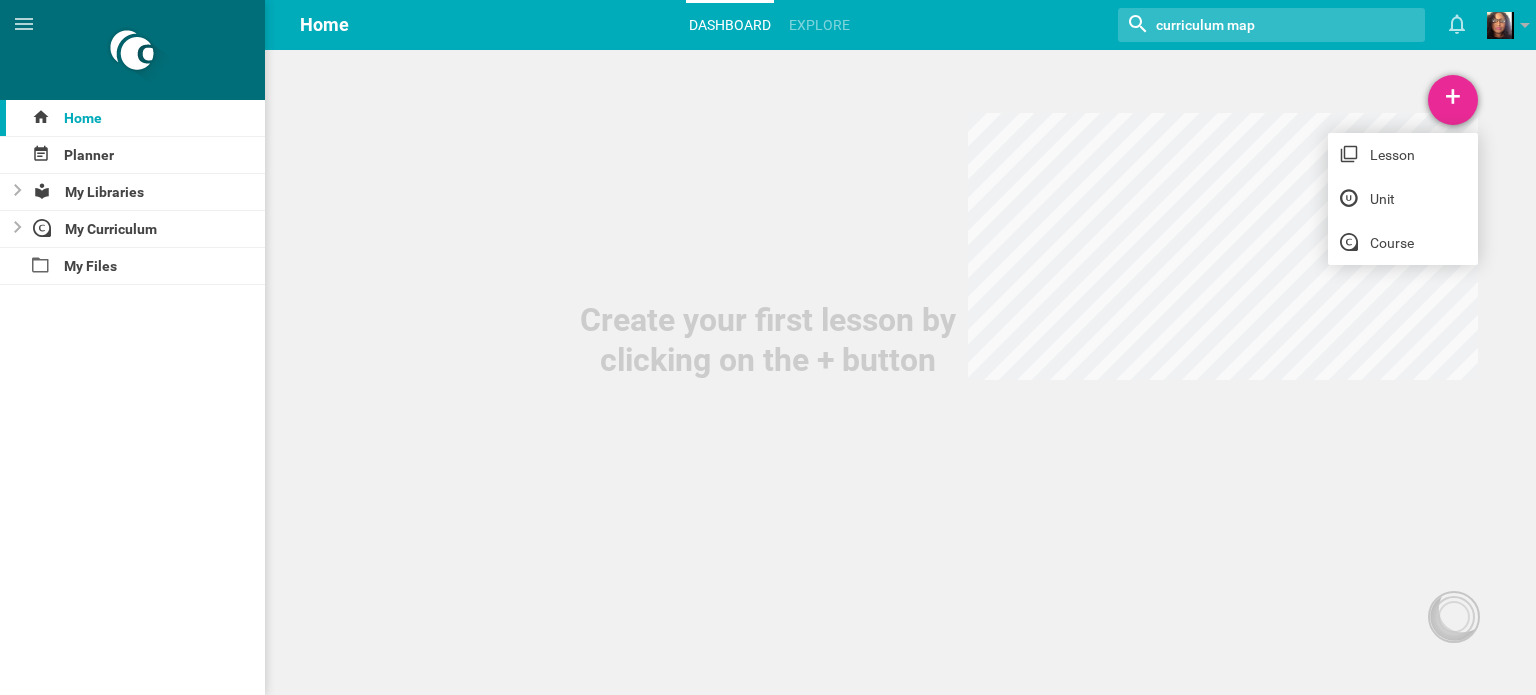 click on "+" at bounding box center (1453, 100) 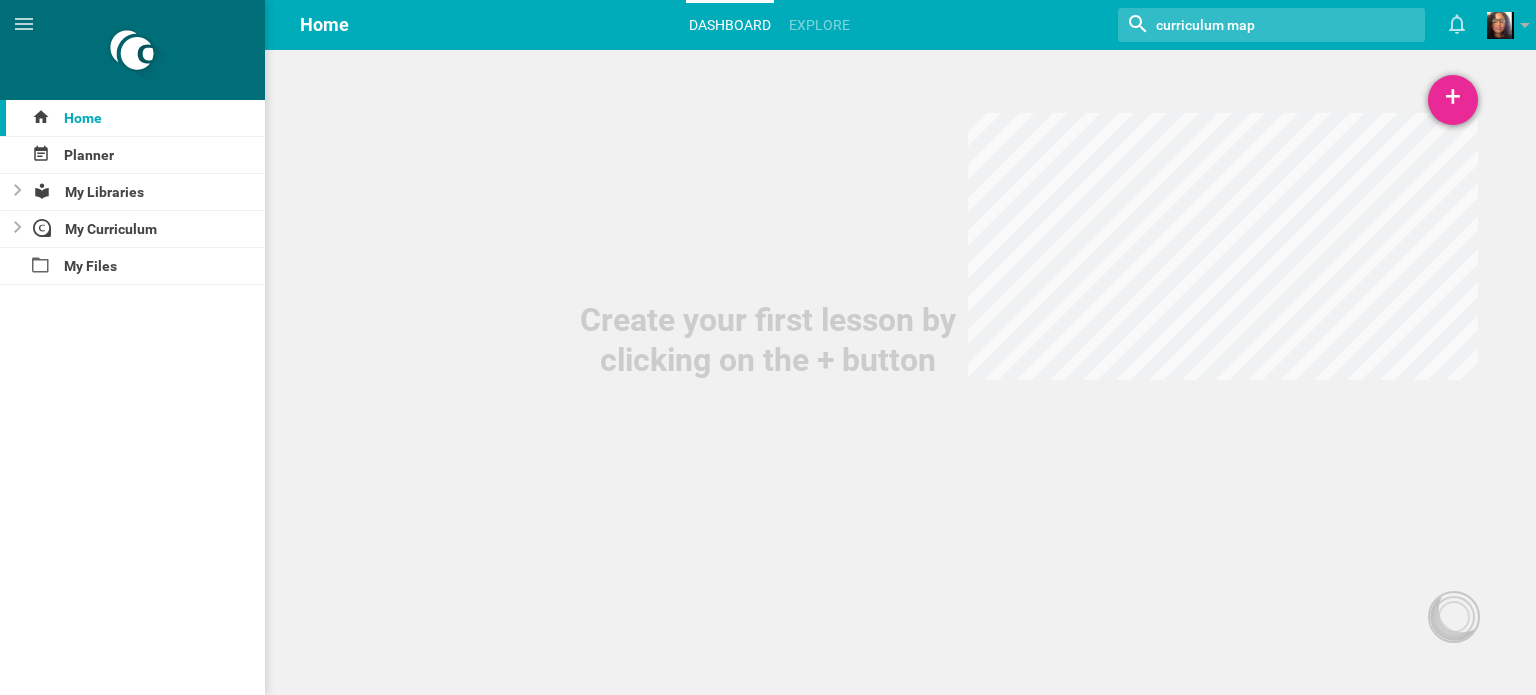 click on "+" at bounding box center (1453, 100) 